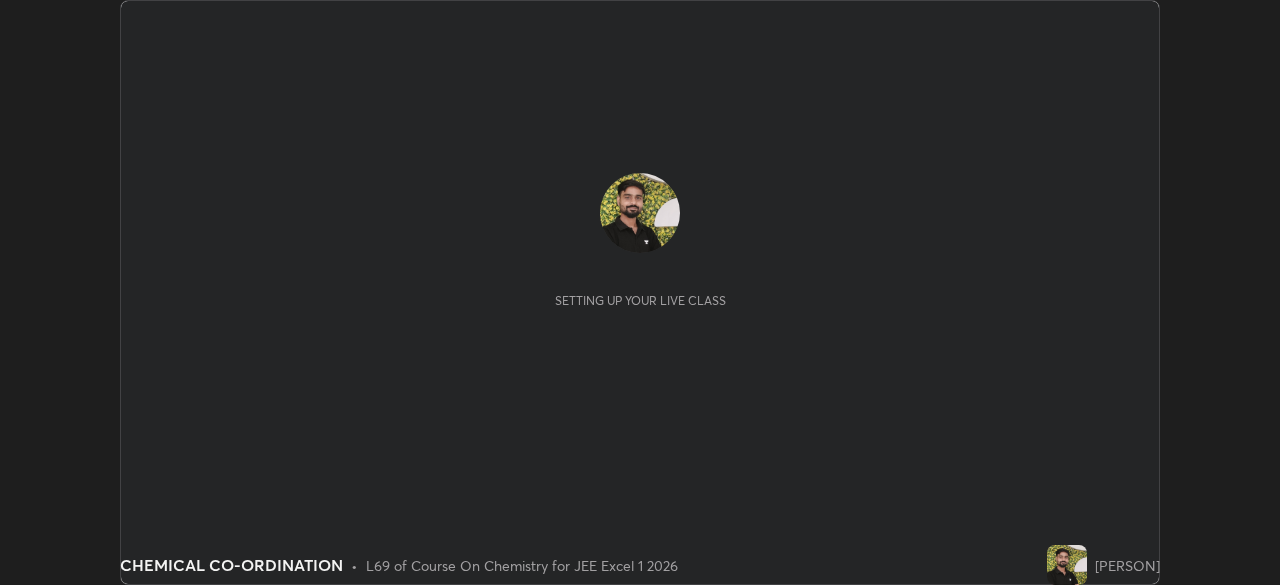 scroll, scrollTop: 0, scrollLeft: 0, axis: both 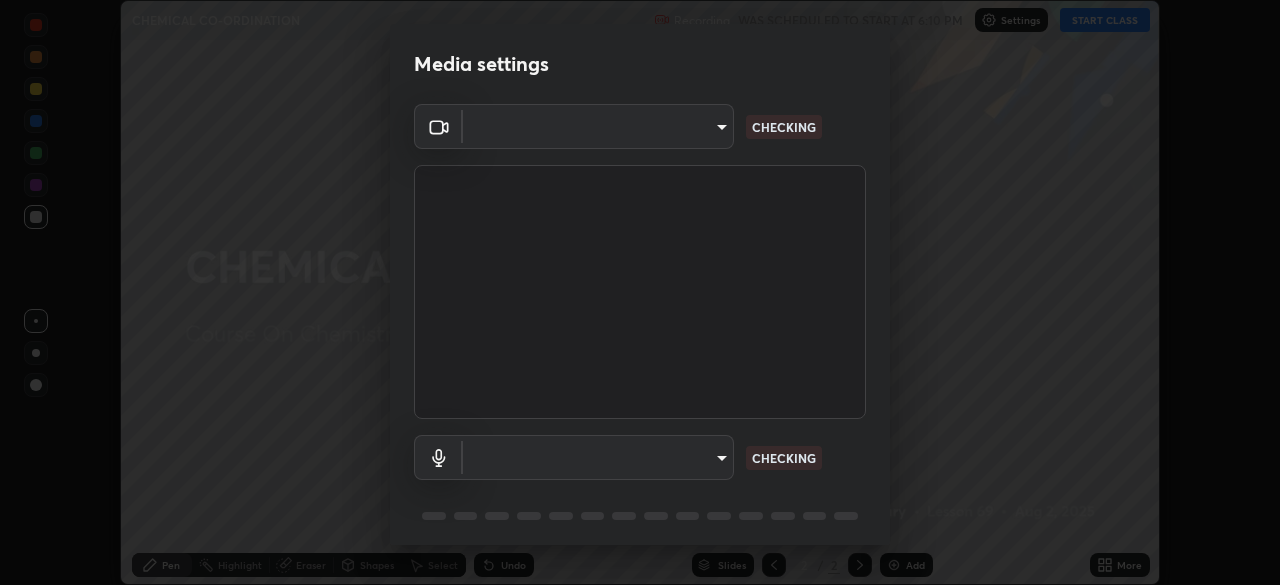 type on "b8f713a0fc2a4668ccd3874ce8ab2703f20e86d9f817921f365c1c4f78ca7a2c" 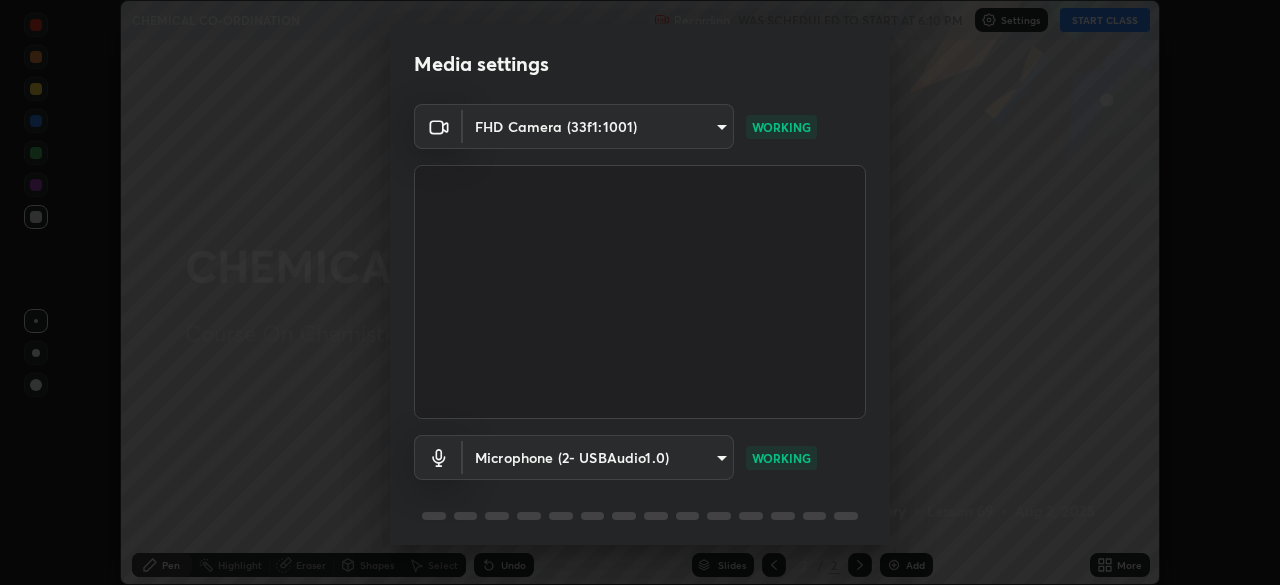 scroll, scrollTop: 71, scrollLeft: 0, axis: vertical 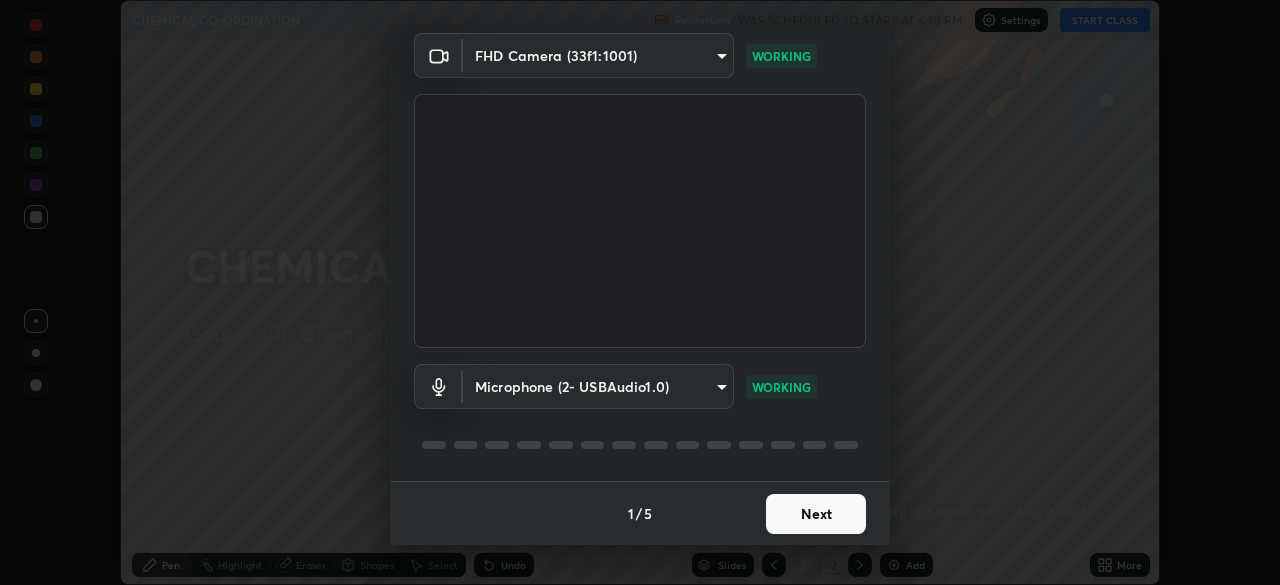 click on "Next" at bounding box center [816, 514] 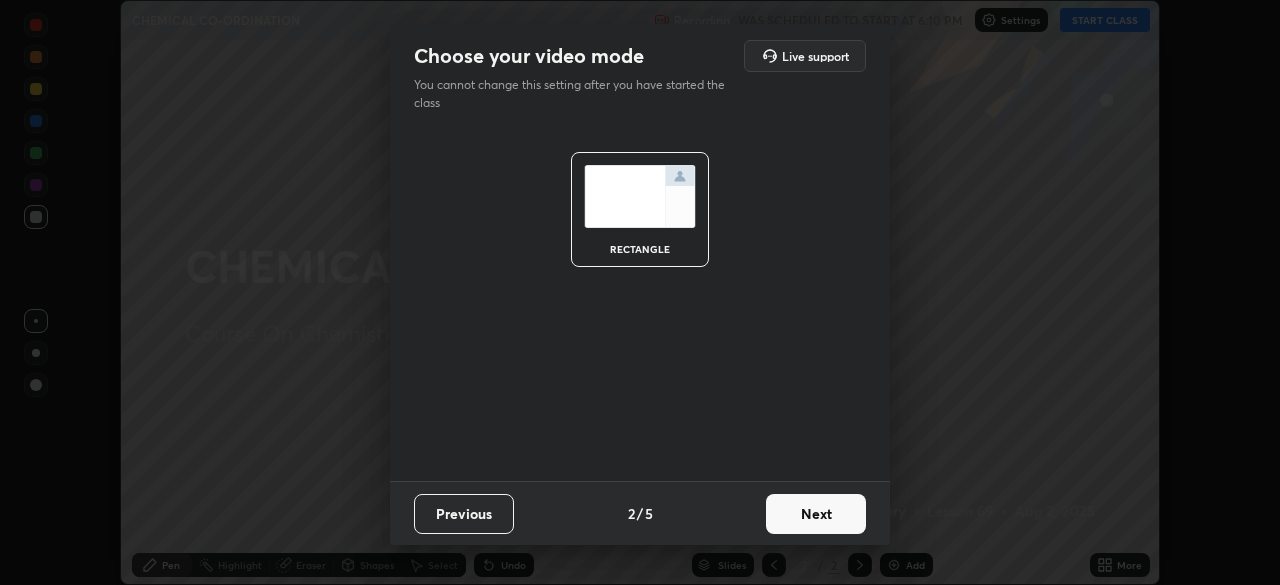 click on "Next" at bounding box center (816, 514) 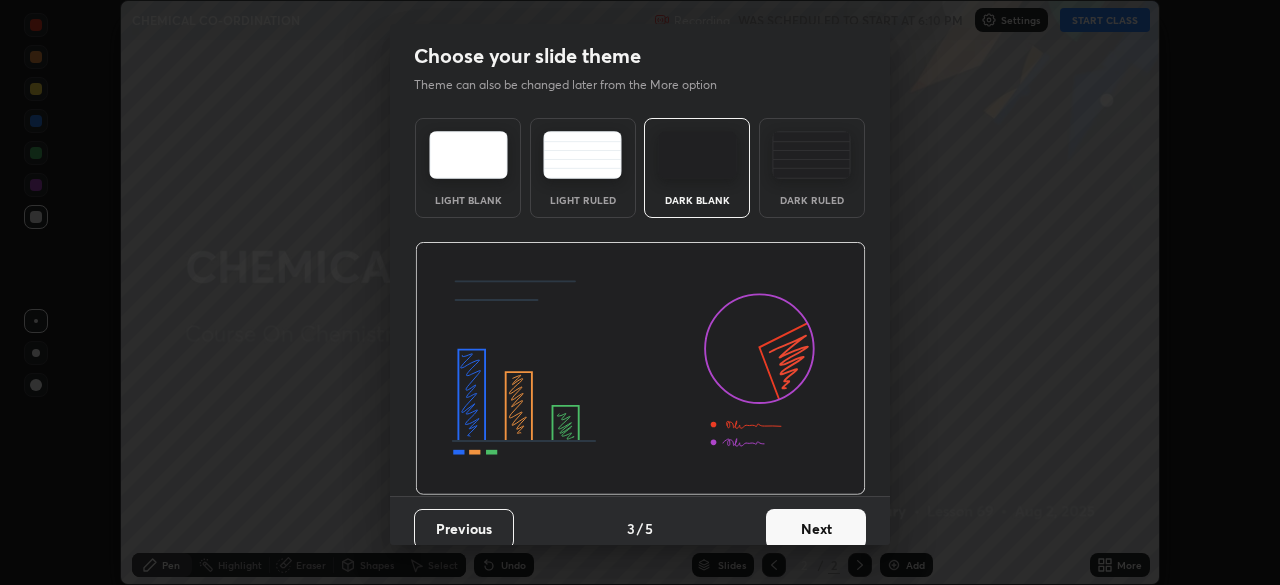 click on "Next" at bounding box center (816, 529) 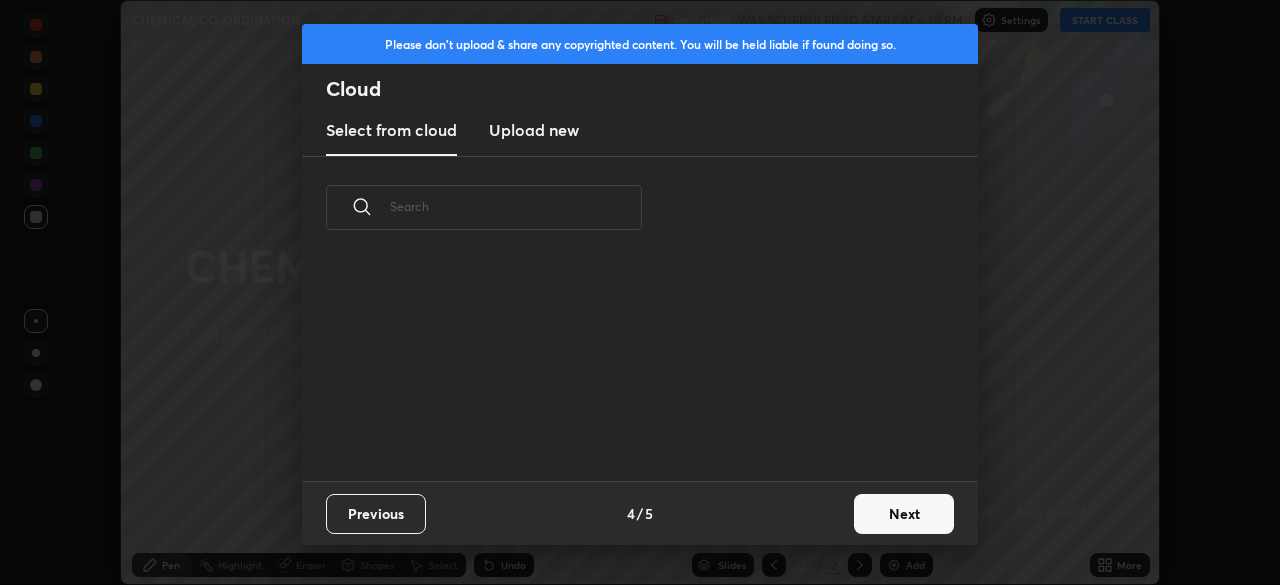 click on "Next" at bounding box center (904, 514) 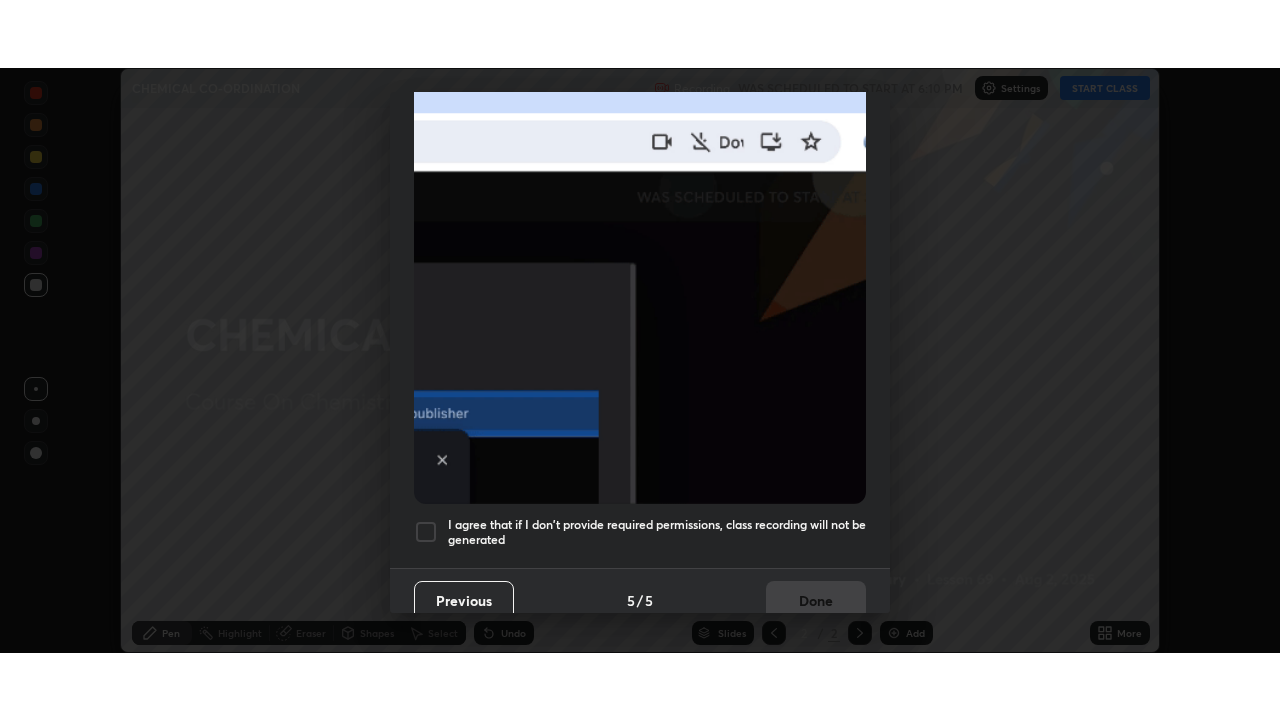scroll, scrollTop: 479, scrollLeft: 0, axis: vertical 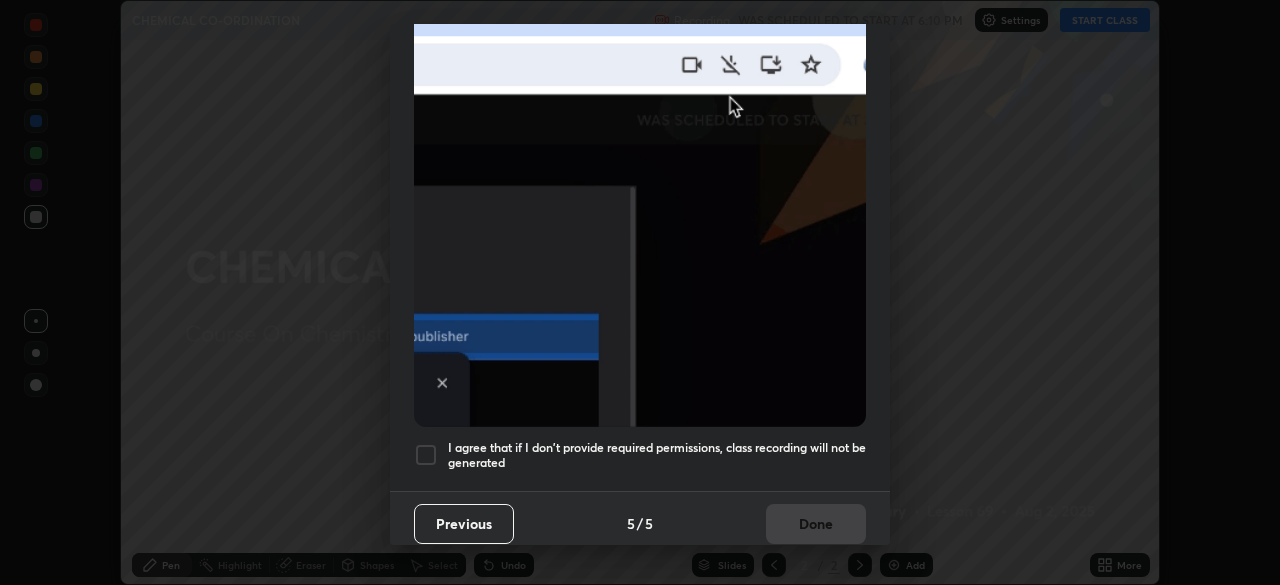 click at bounding box center [426, 455] 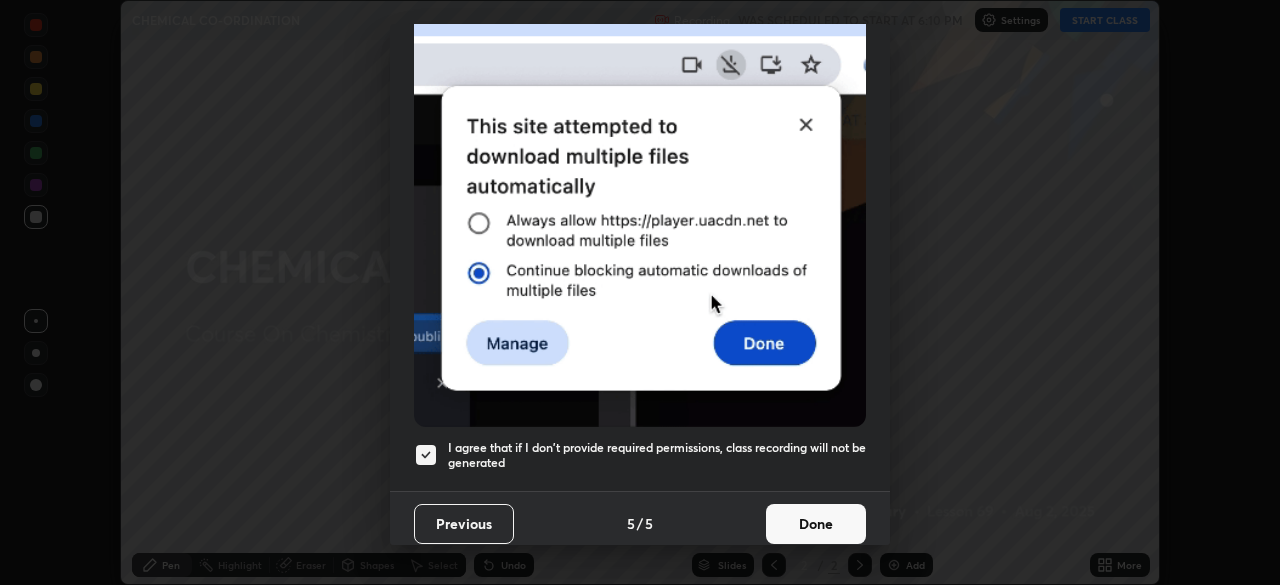 click on "Done" at bounding box center [816, 524] 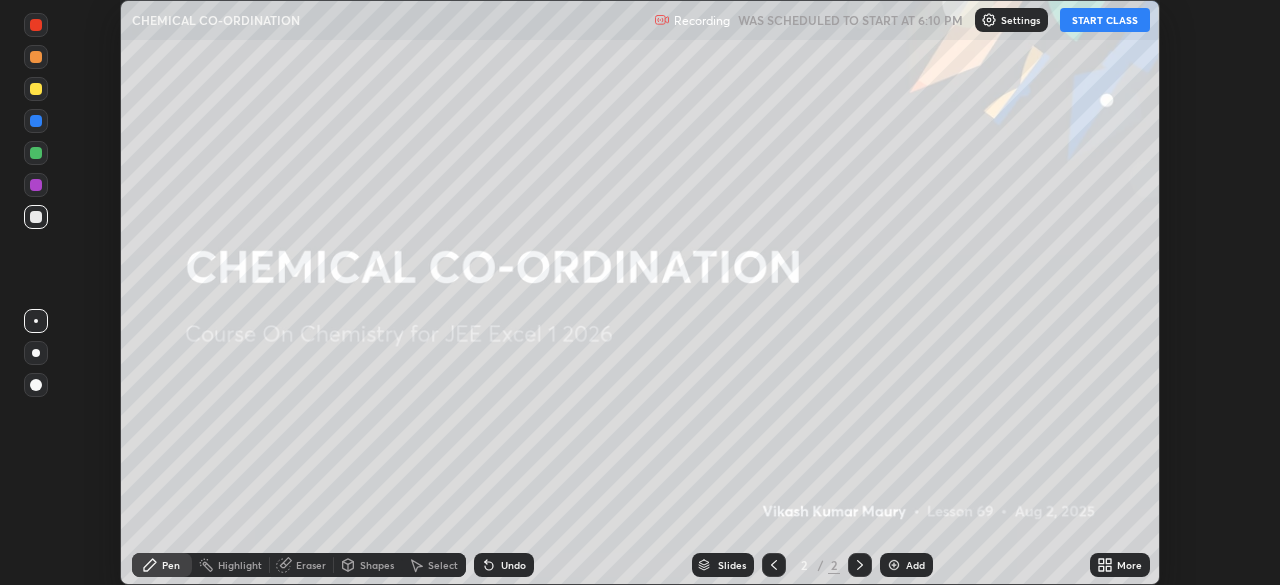 click on "More" at bounding box center [1129, 565] 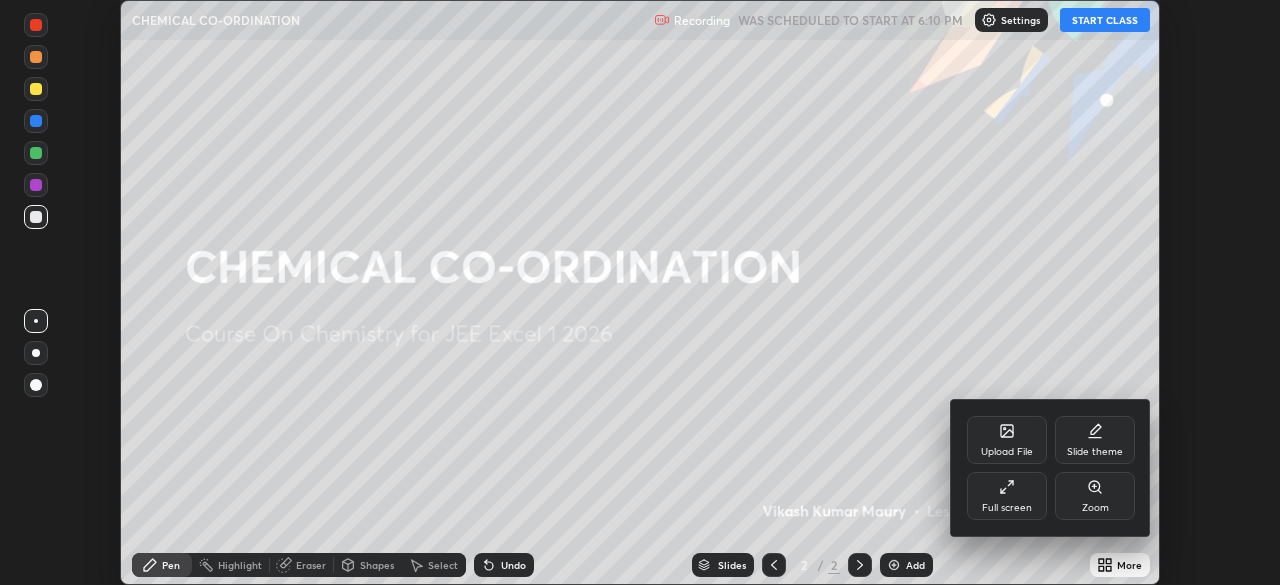 click on "Full screen" at bounding box center [1007, 496] 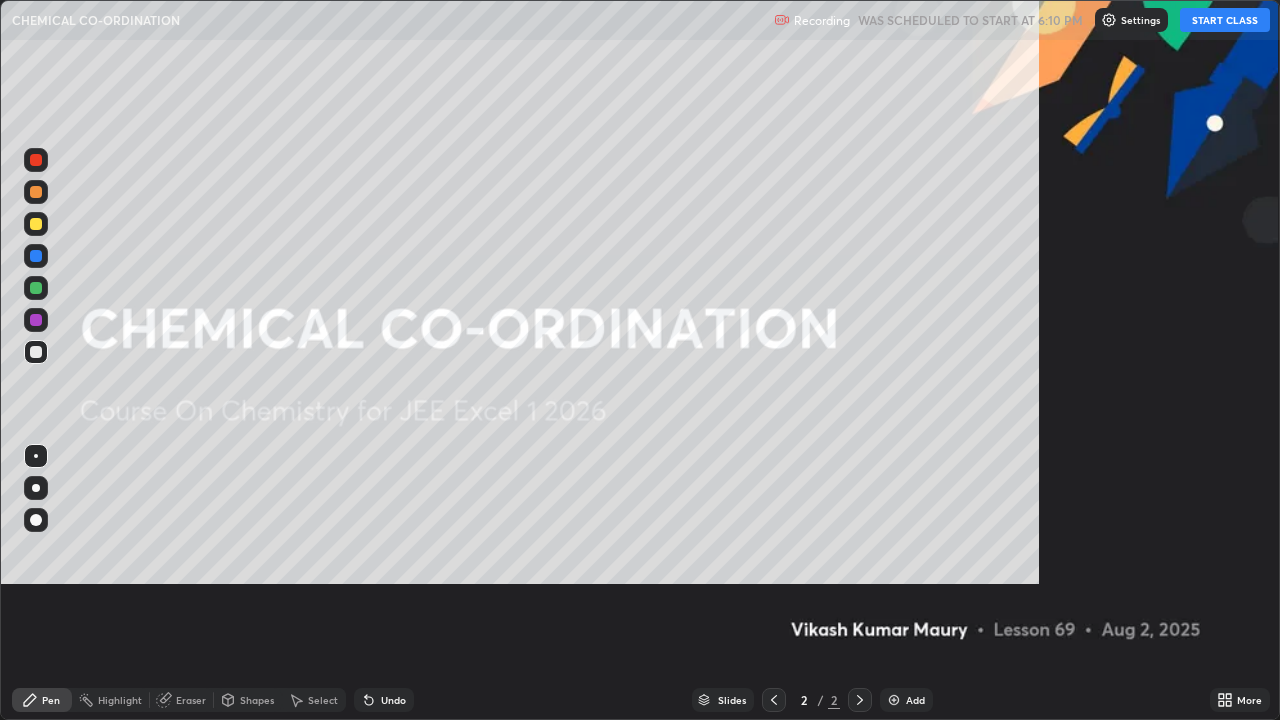 scroll, scrollTop: 99280, scrollLeft: 98720, axis: both 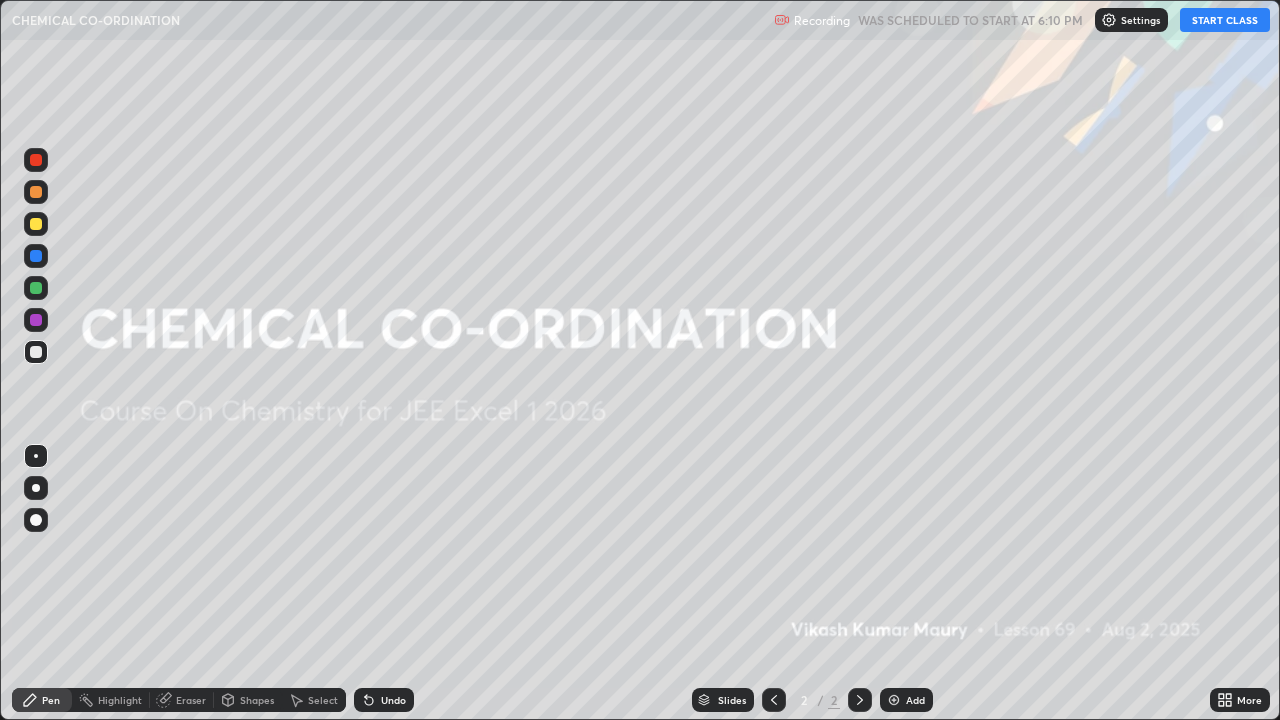 click on "START CLASS" at bounding box center [1225, 20] 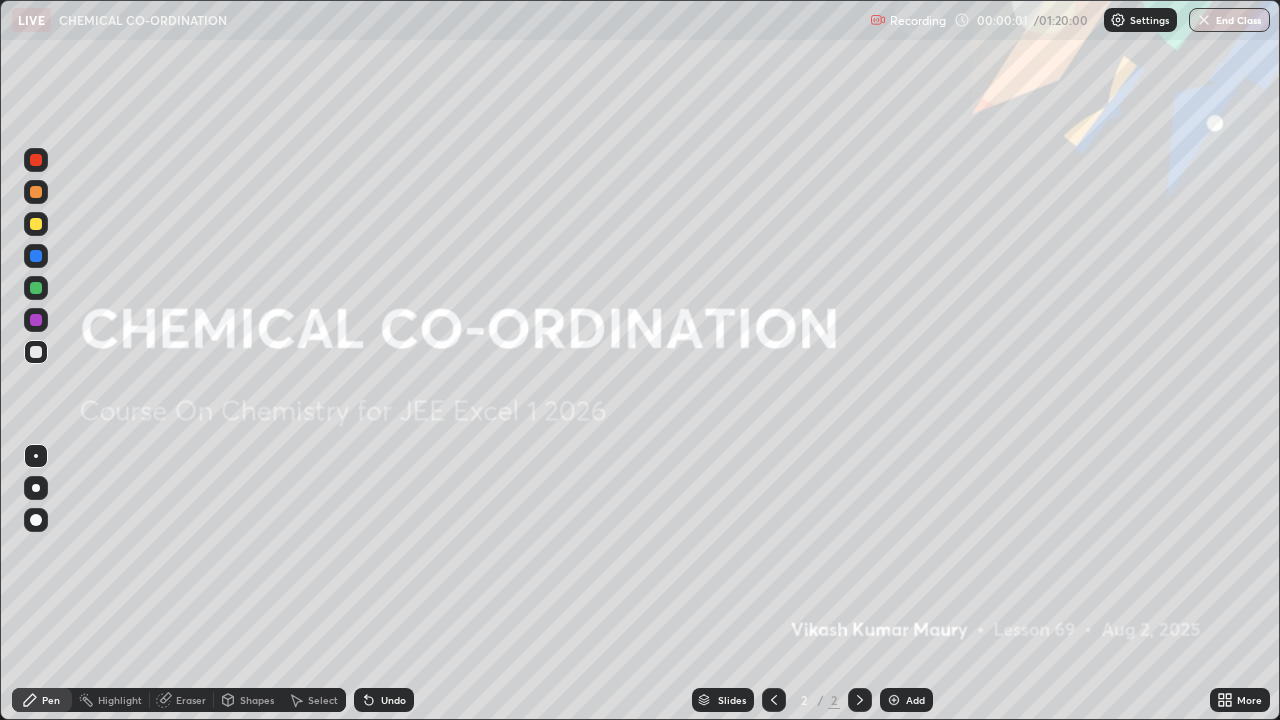 click on "Add" at bounding box center (906, 700) 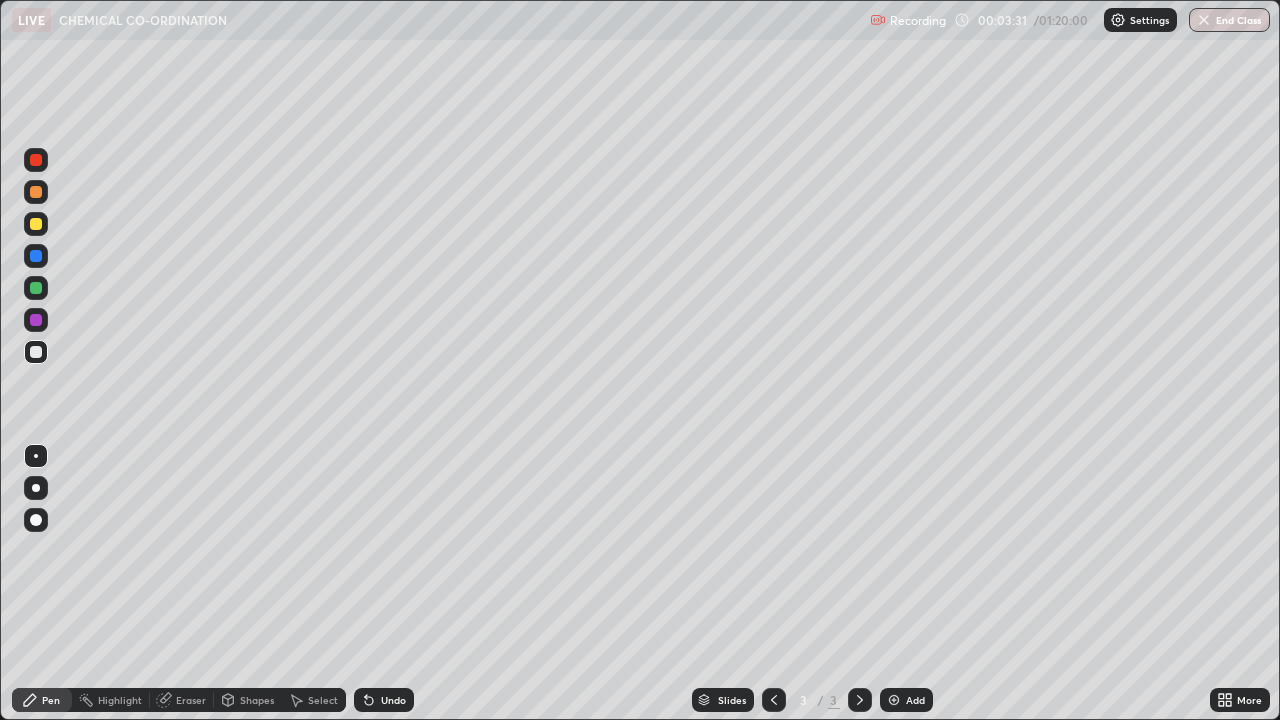 click on "Eraser" at bounding box center (182, 700) 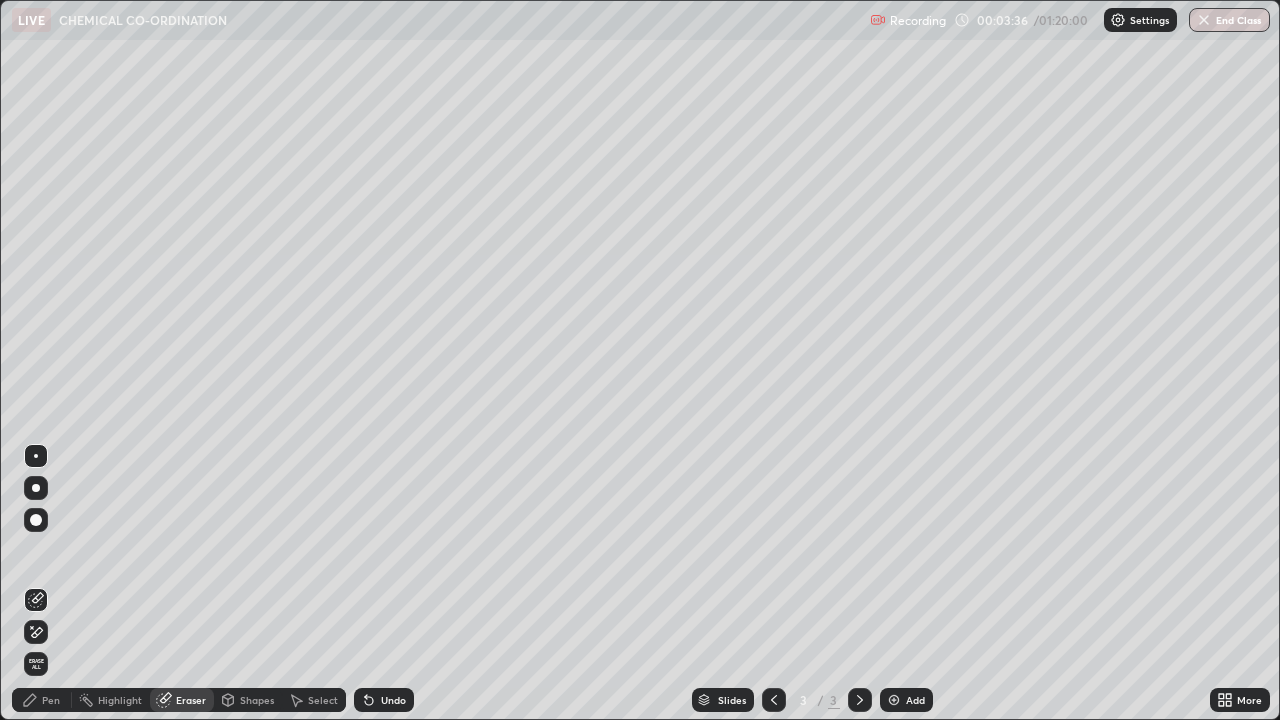 click on "Pen" at bounding box center [42, 700] 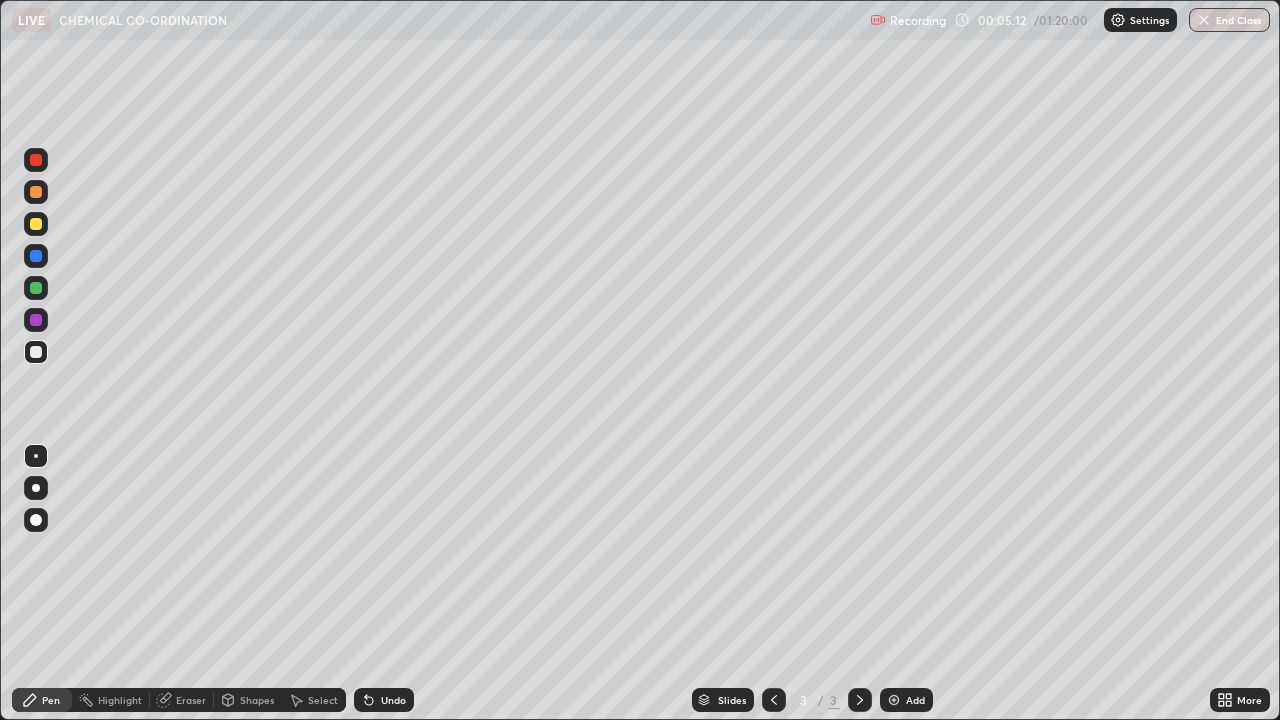 click at bounding box center (36, 320) 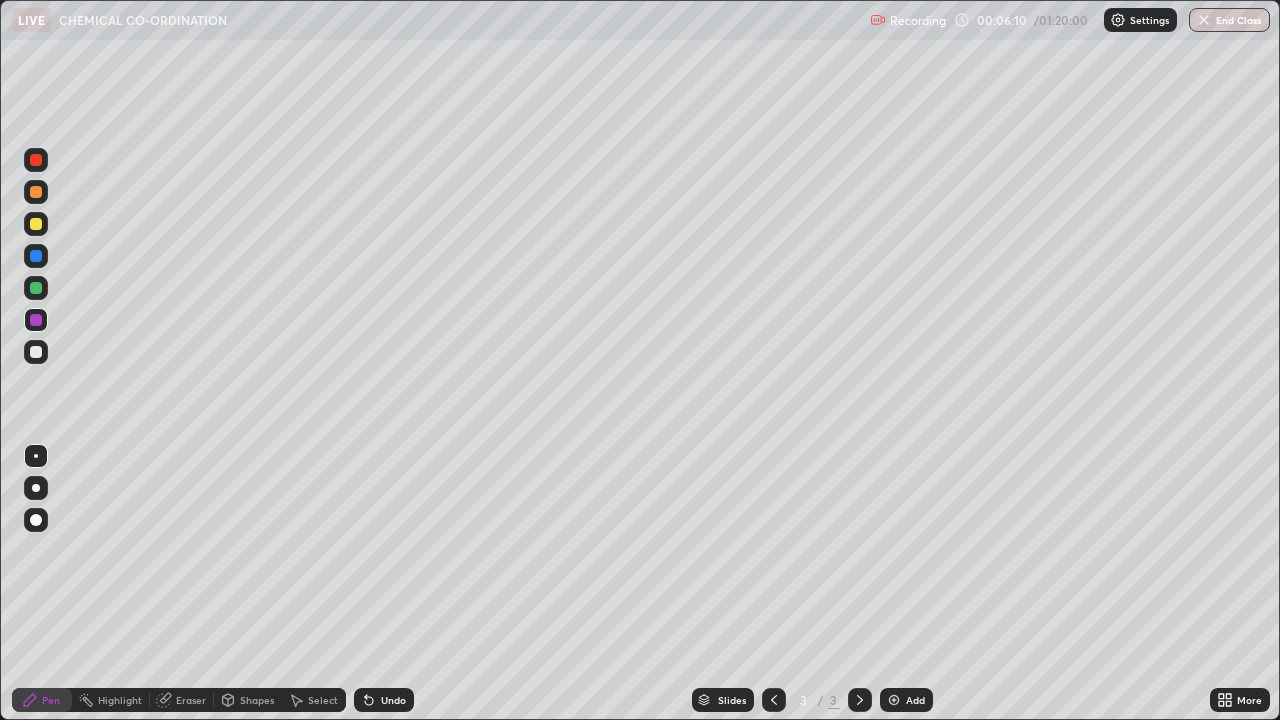 click at bounding box center (894, 700) 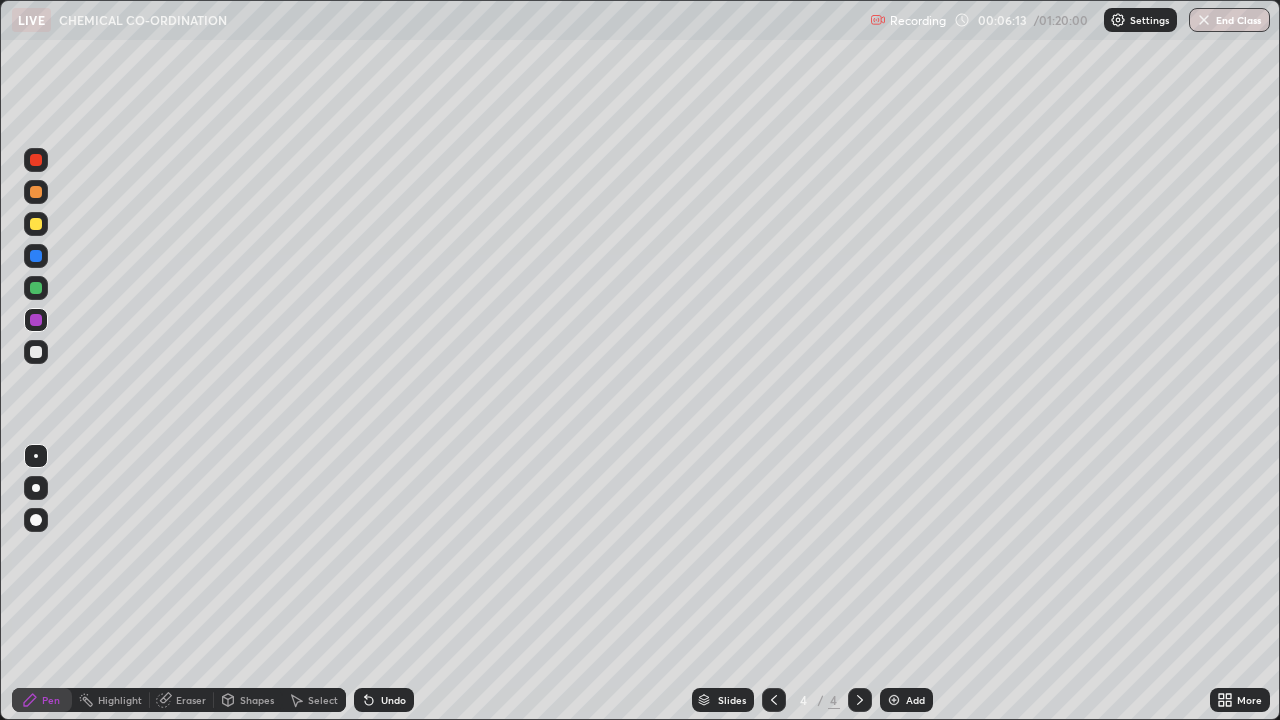 click on "Eraser" at bounding box center (191, 700) 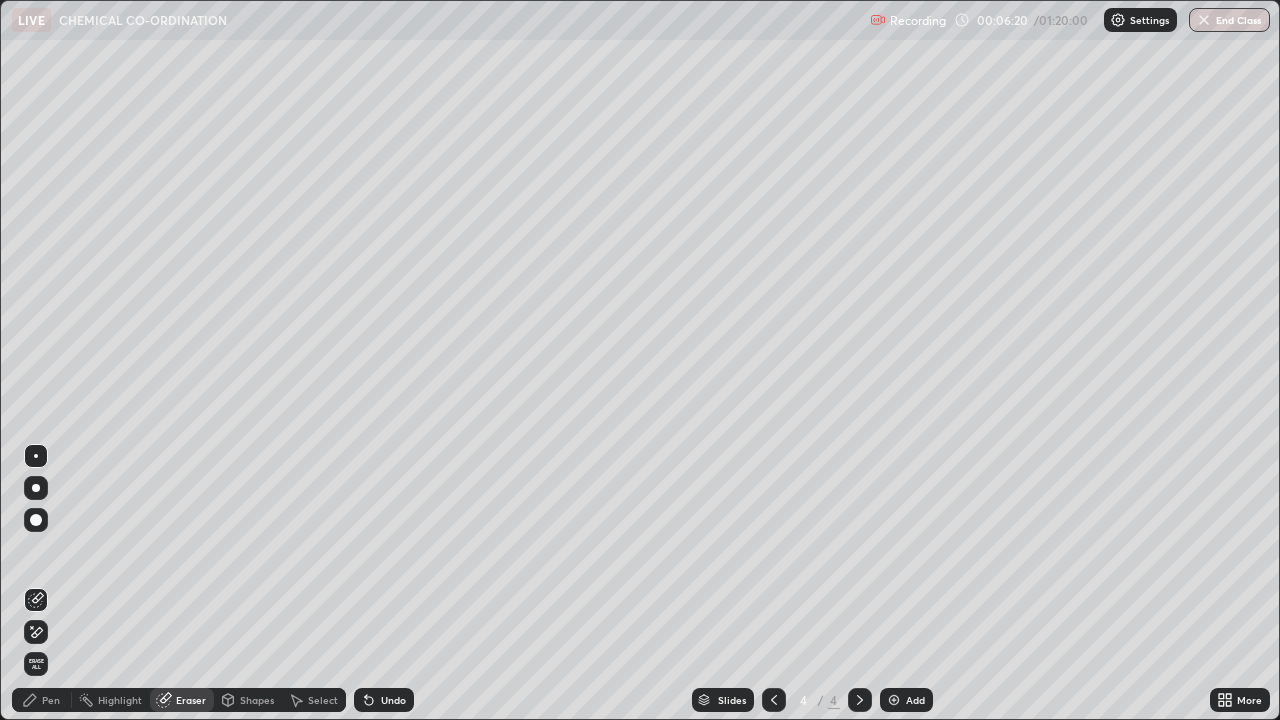 click on "Pen" at bounding box center (51, 700) 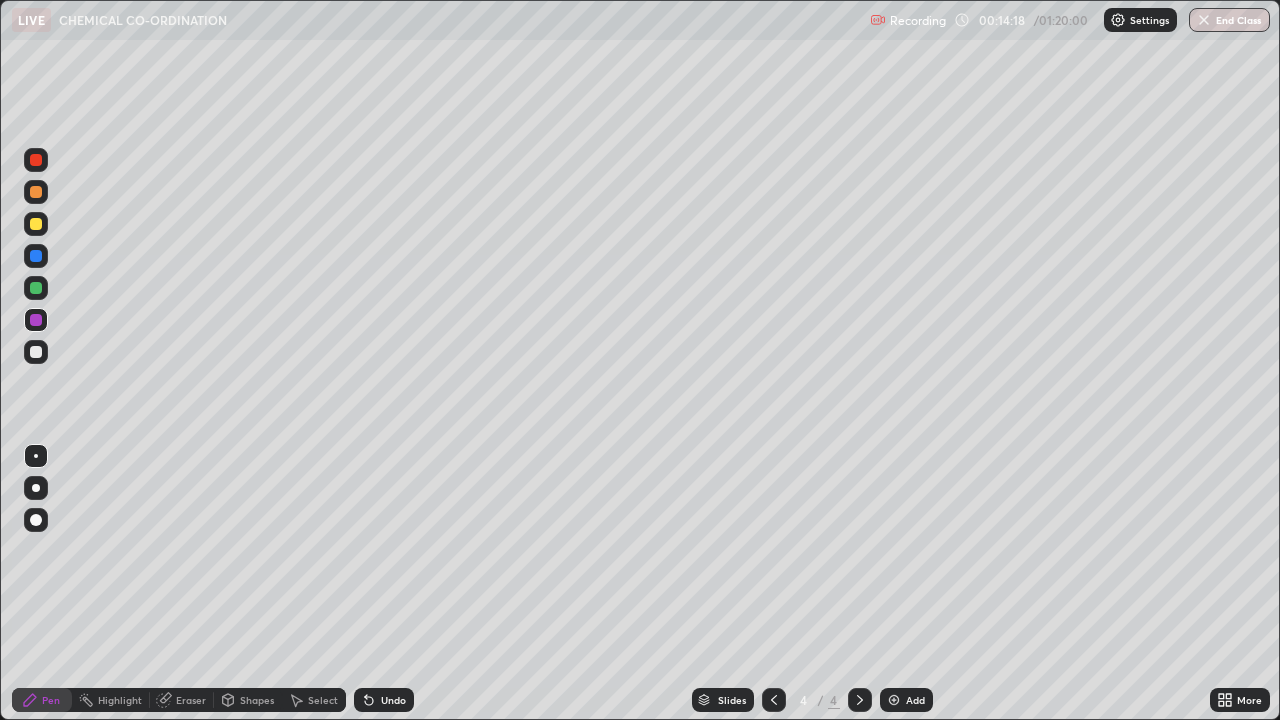 click on "Add" at bounding box center [915, 700] 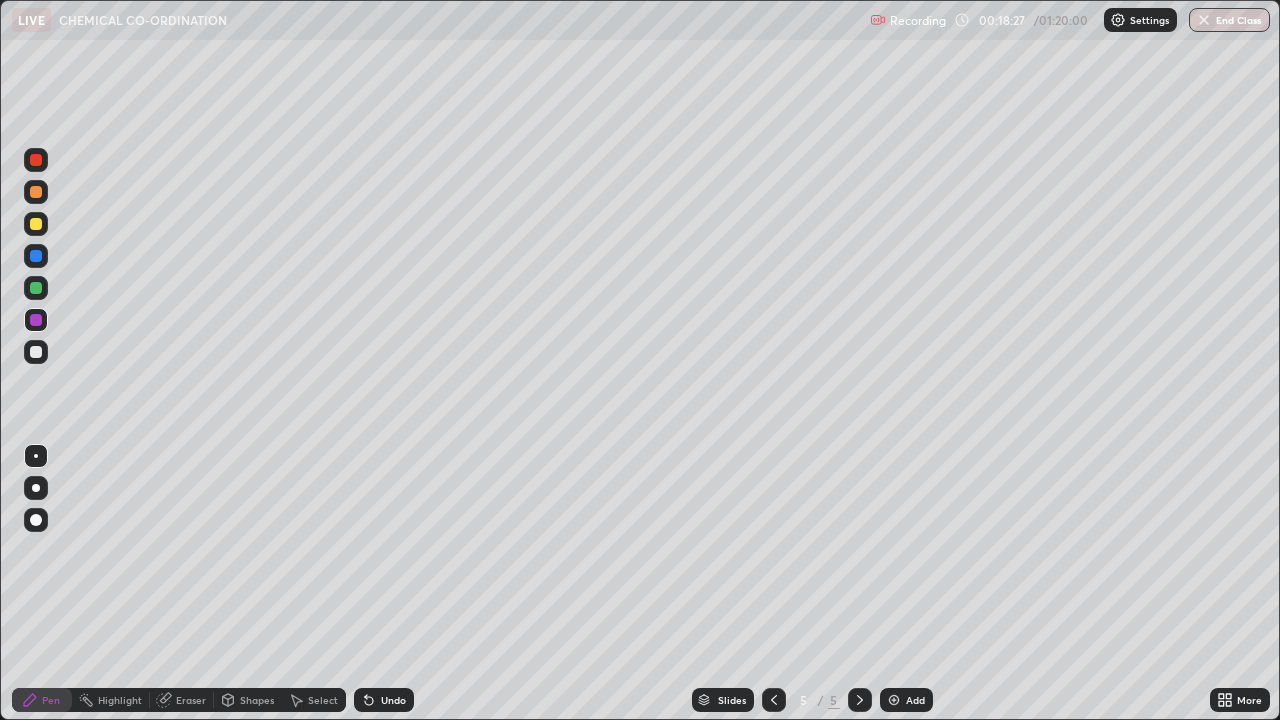 click on "Add" at bounding box center (906, 700) 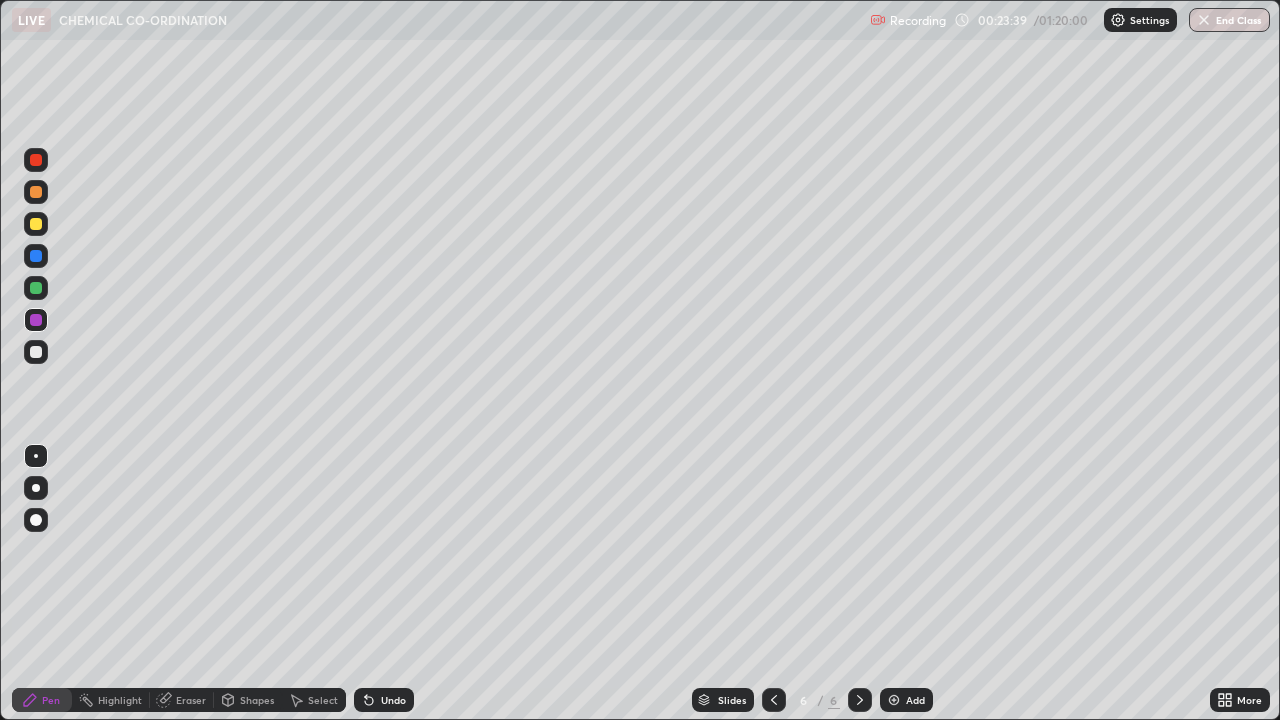 click on "More" at bounding box center (1240, 700) 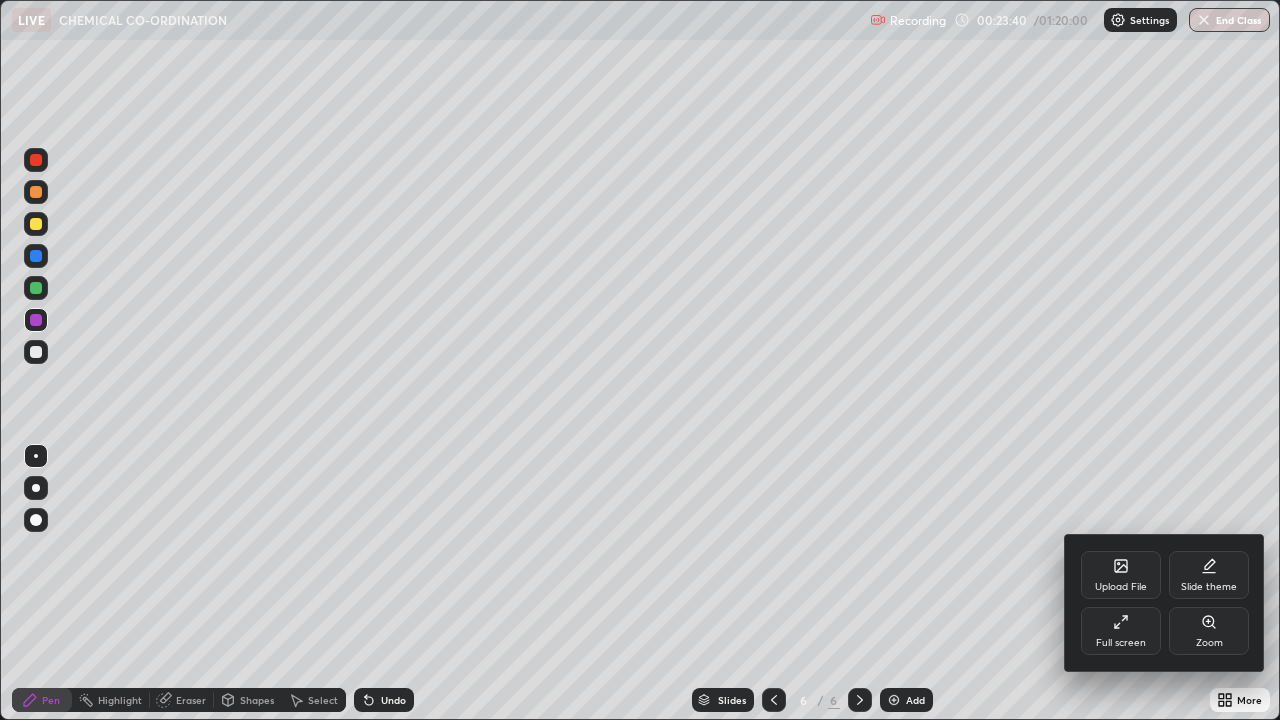 click on "Zoom" at bounding box center (1209, 631) 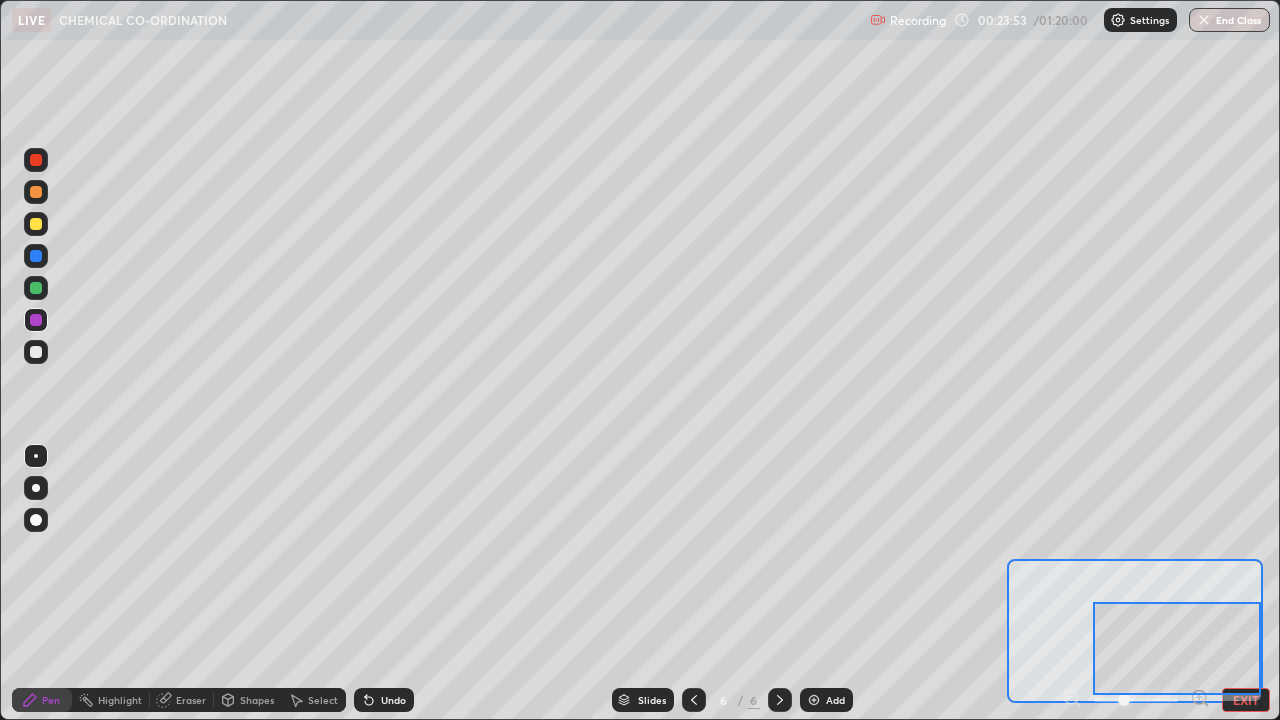 click at bounding box center [1136, 700] 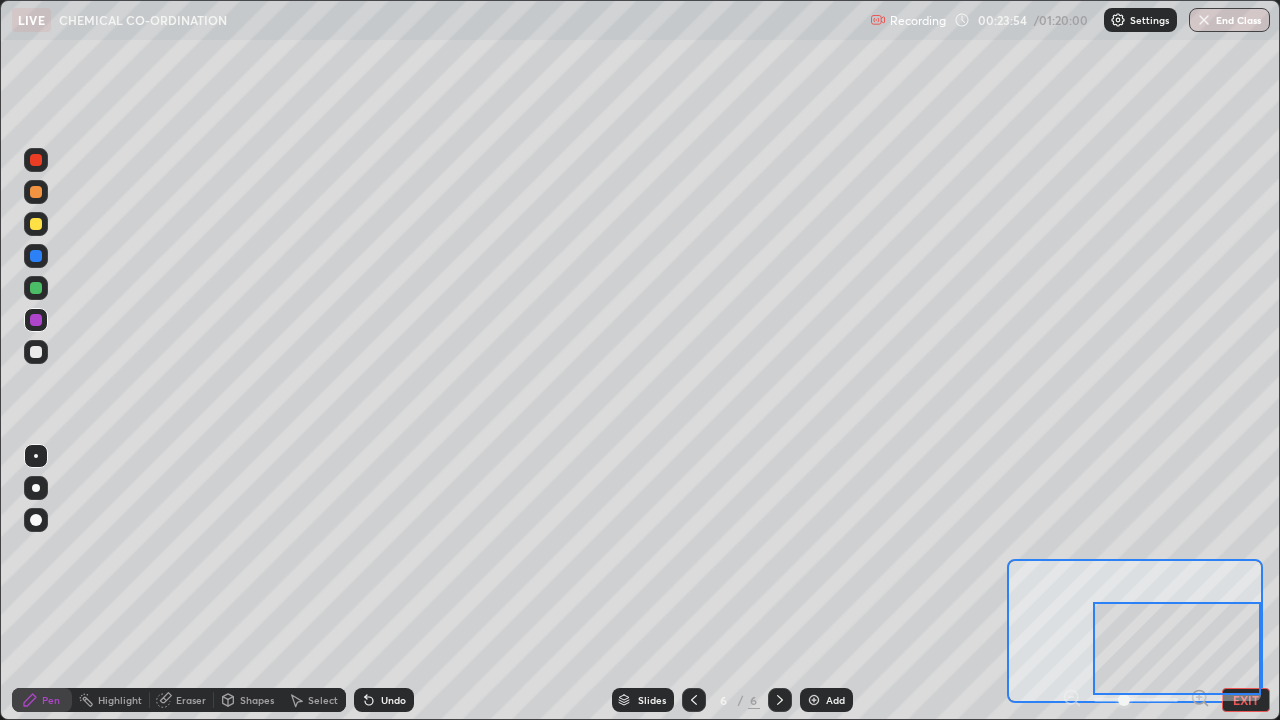 click at bounding box center [1136, 700] 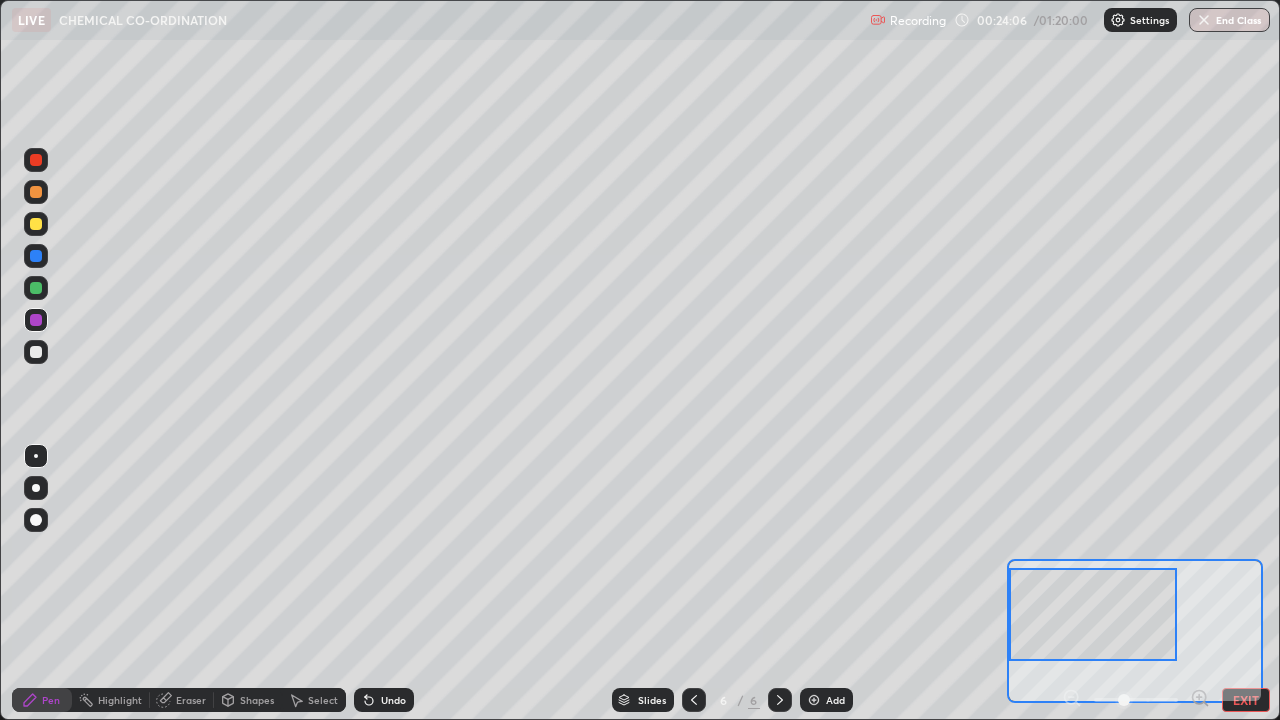 click on "EXIT" at bounding box center [1246, 700] 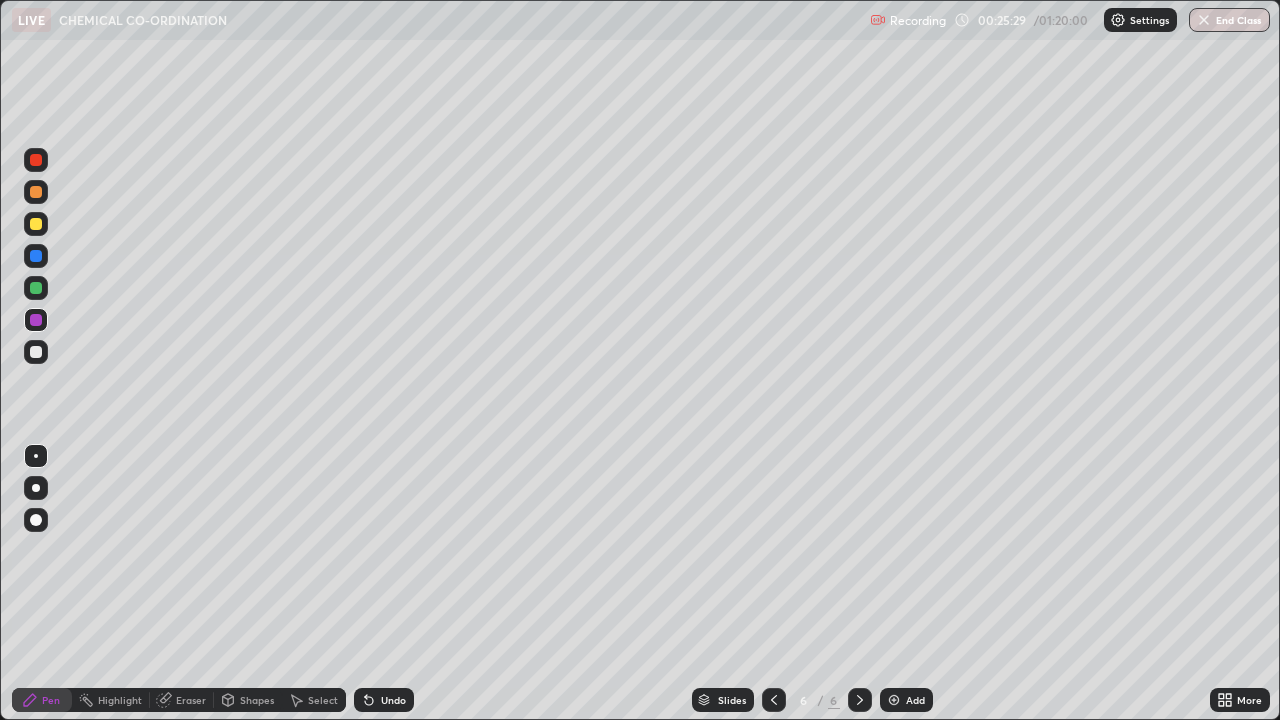 click on "Add" at bounding box center (915, 700) 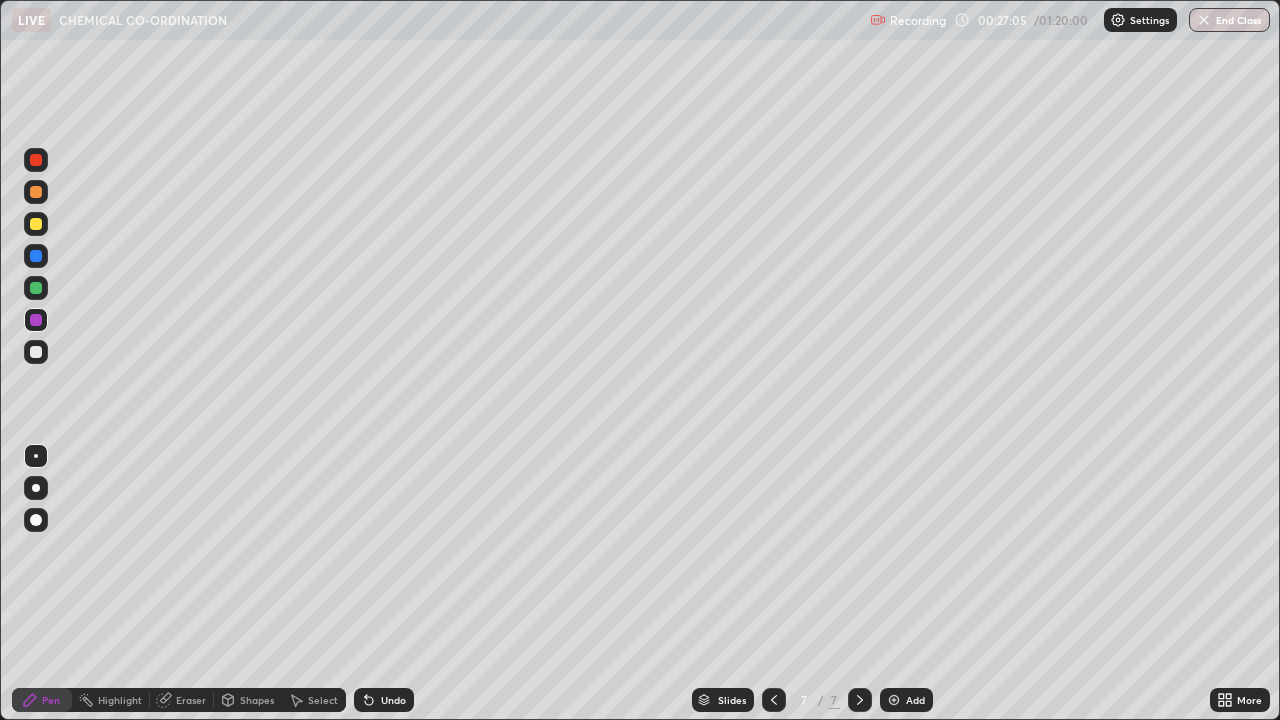 click on "Eraser" at bounding box center [182, 700] 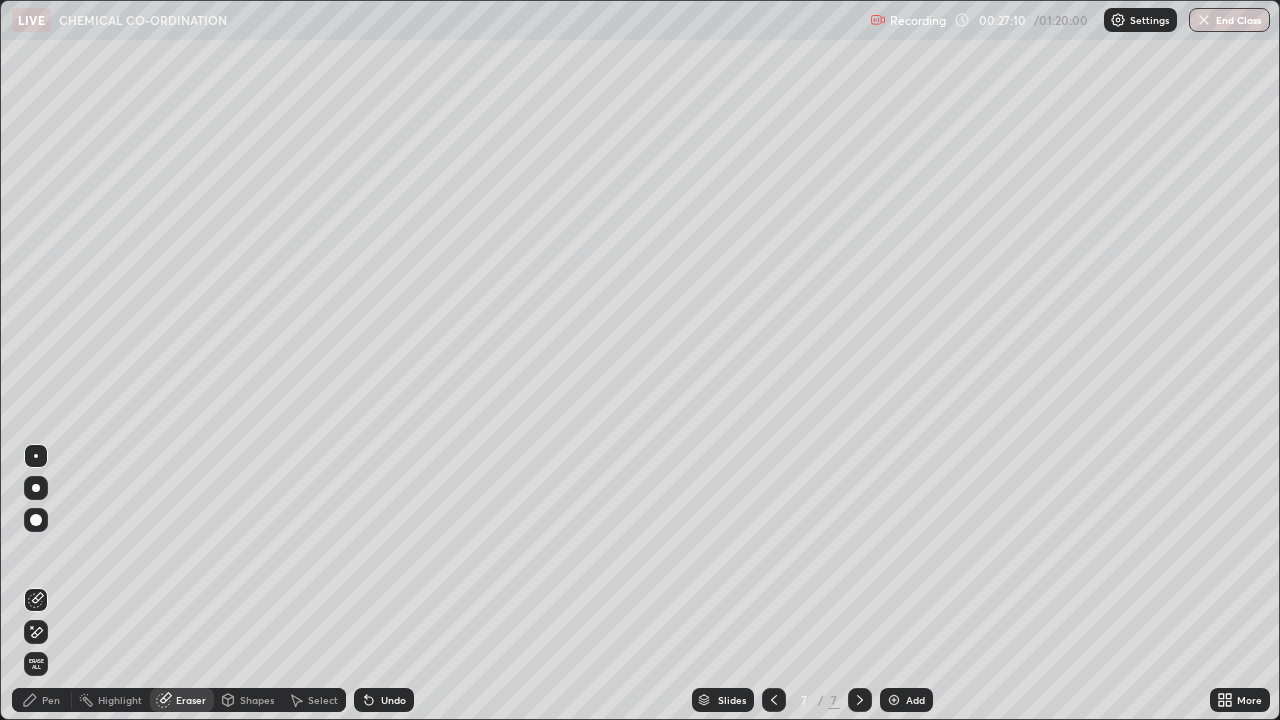 click on "Pen" at bounding box center (42, 700) 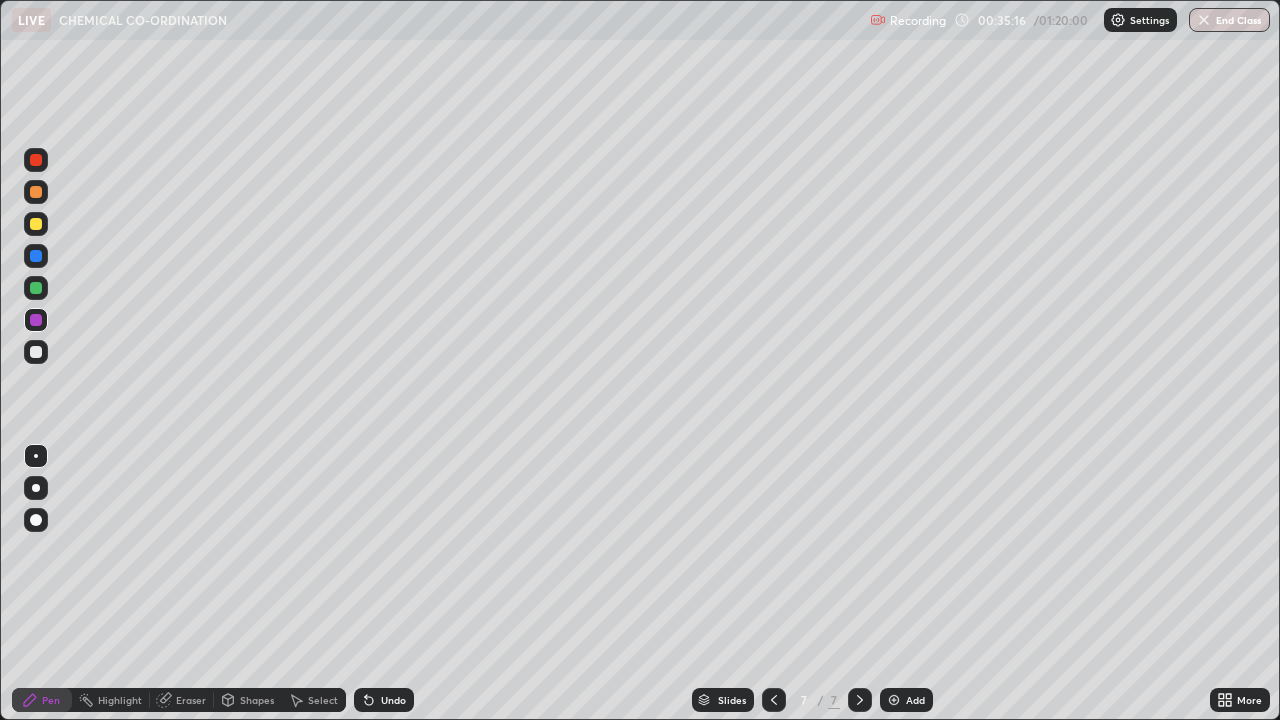 click on "Add" at bounding box center [906, 700] 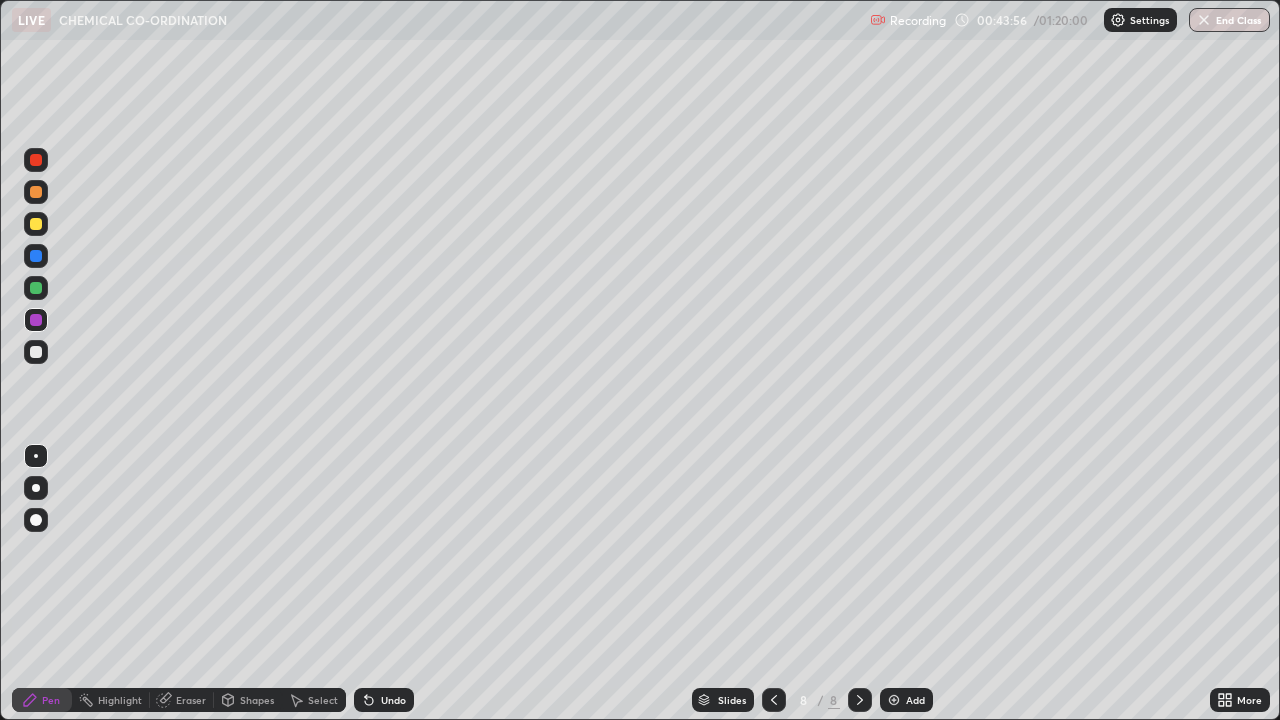 click at bounding box center [894, 700] 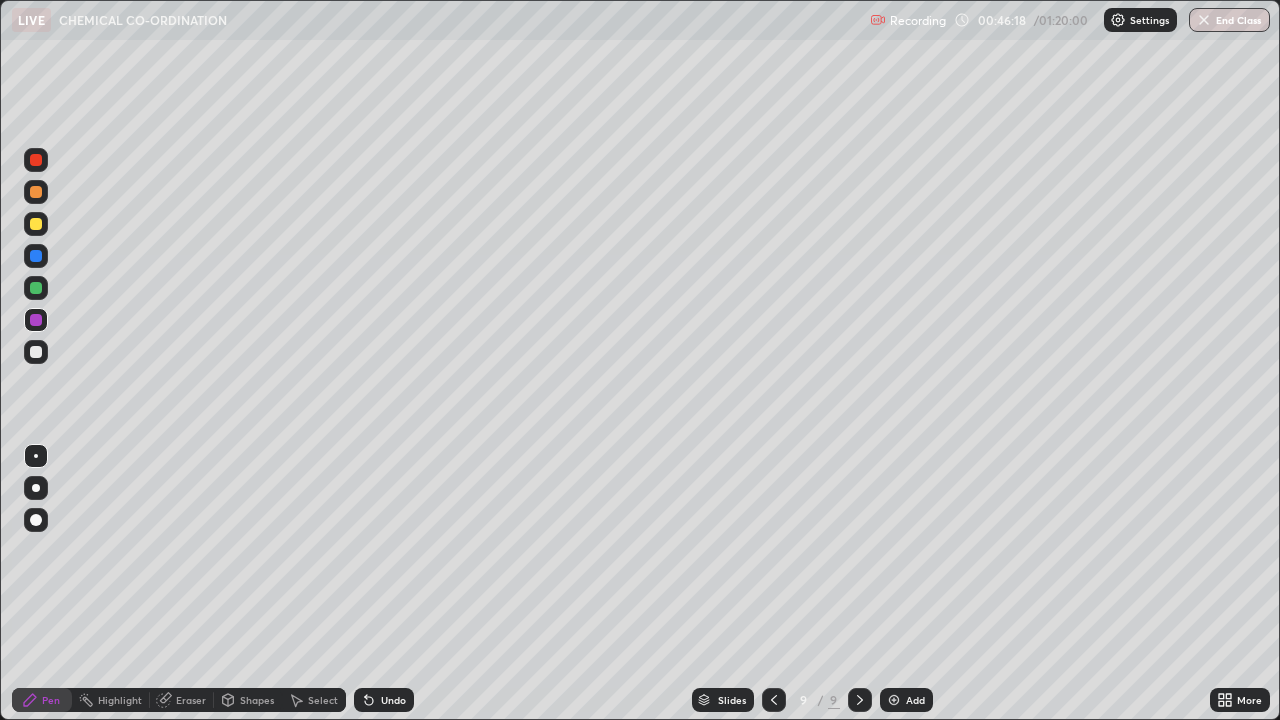 click on "Eraser" at bounding box center (182, 700) 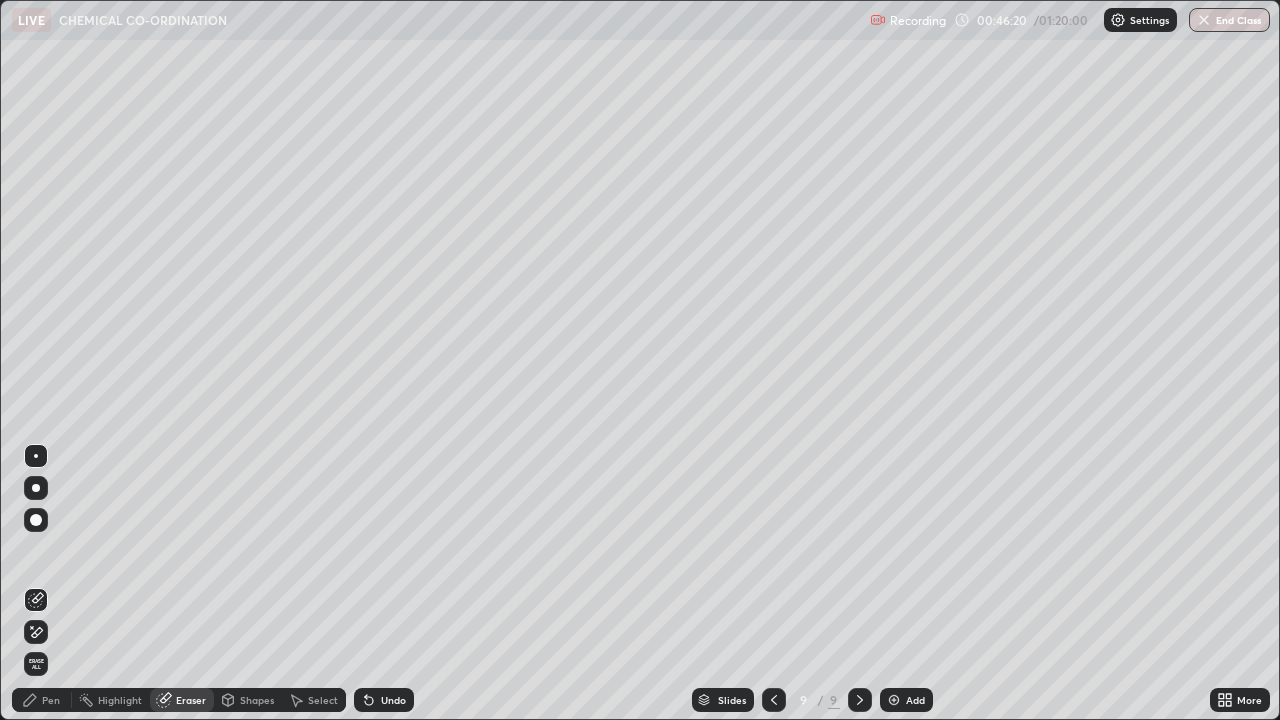 click on "Pen" at bounding box center (51, 700) 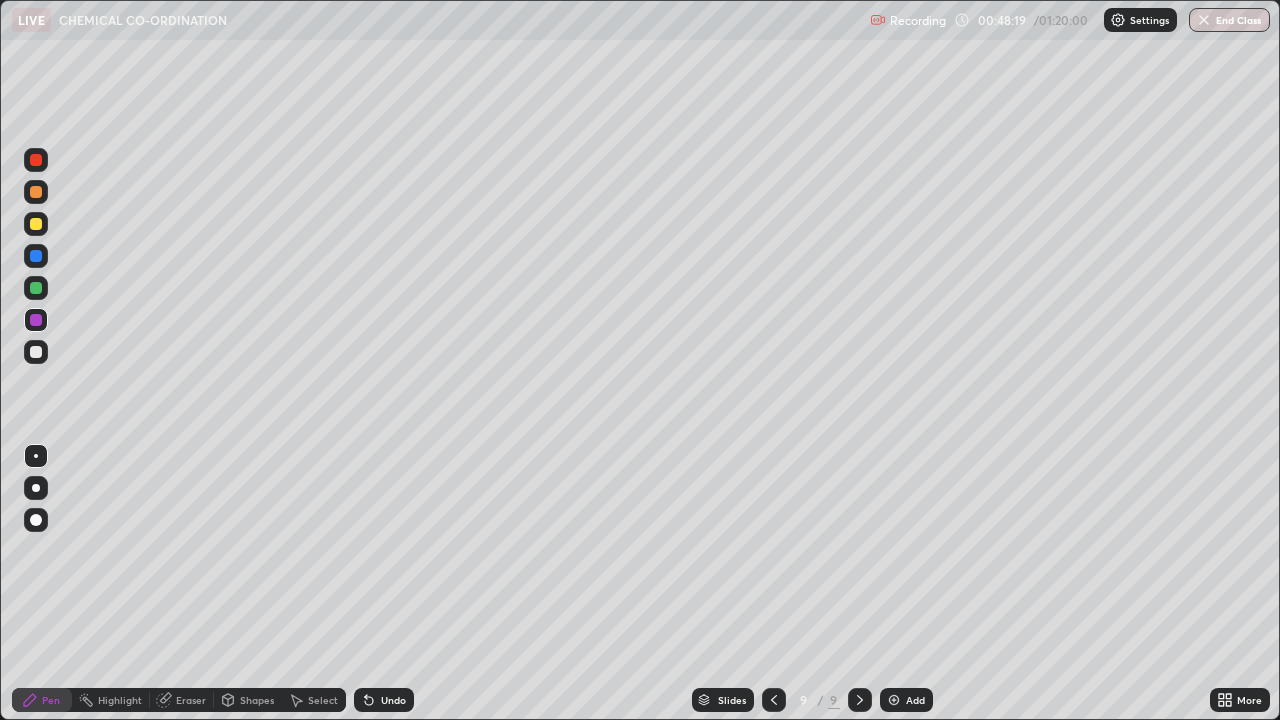 click on "Add" at bounding box center (915, 700) 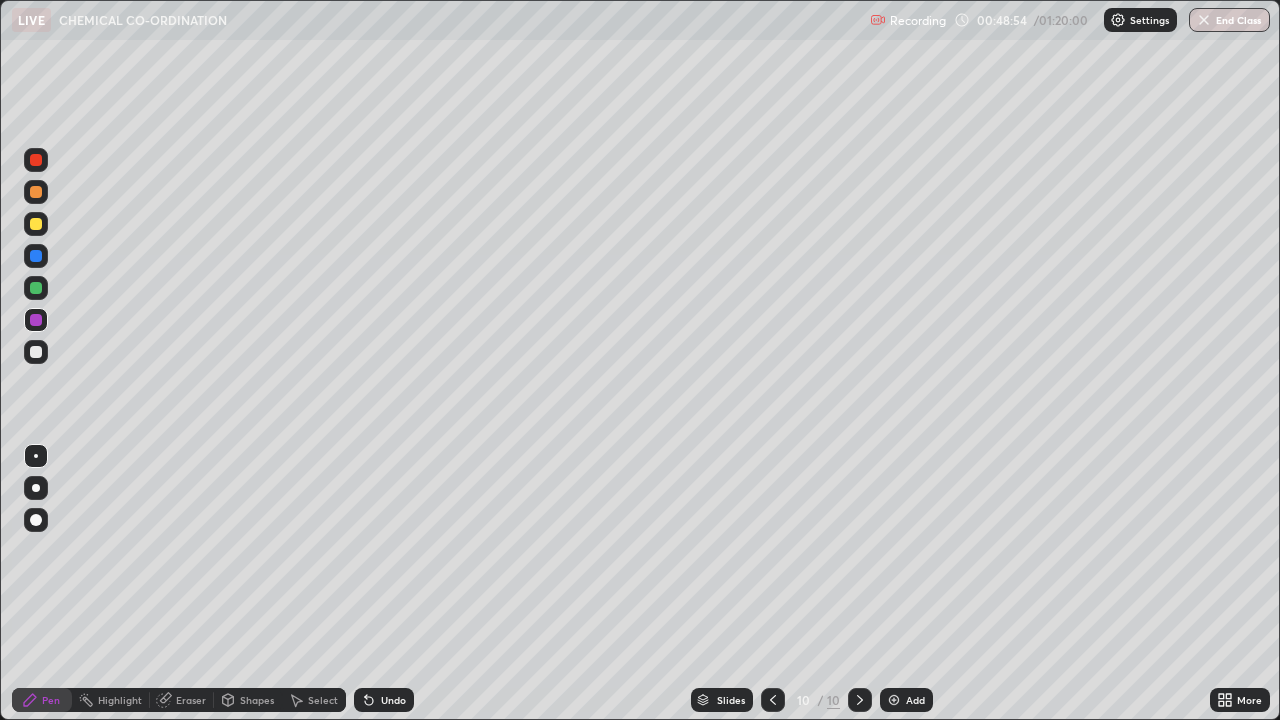 click on "Eraser" at bounding box center [191, 700] 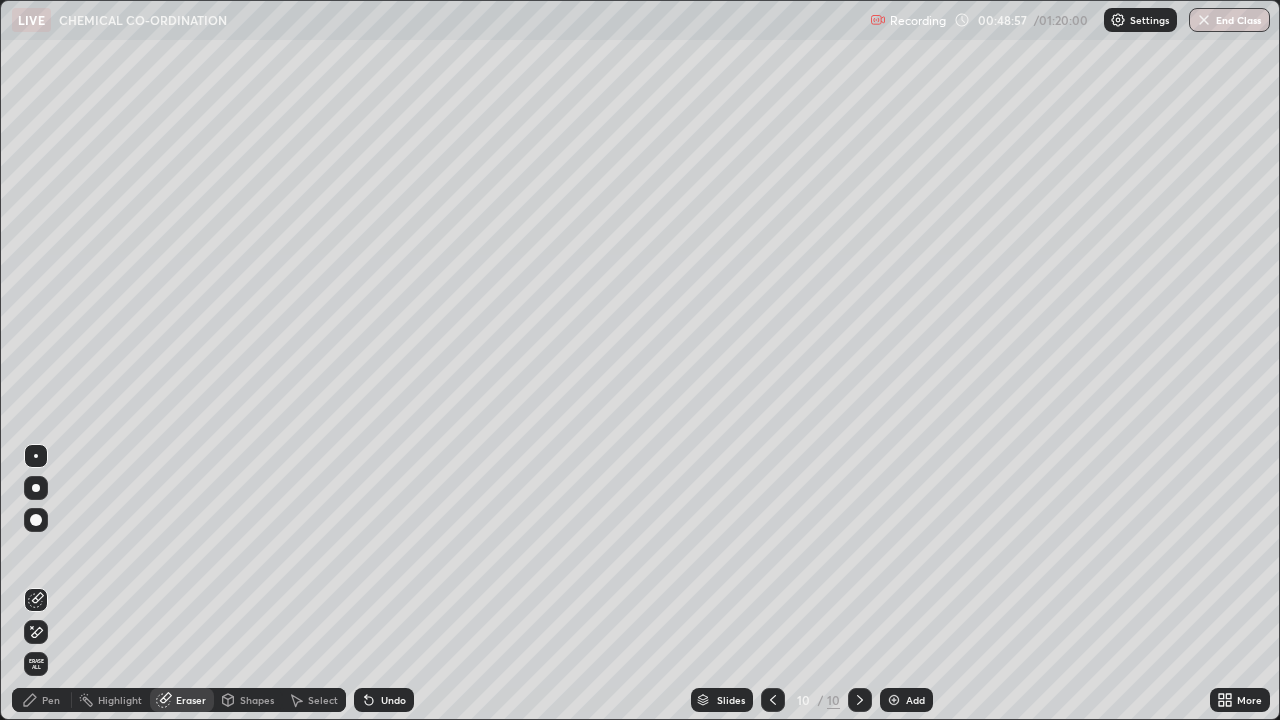 click on "Pen" at bounding box center (51, 700) 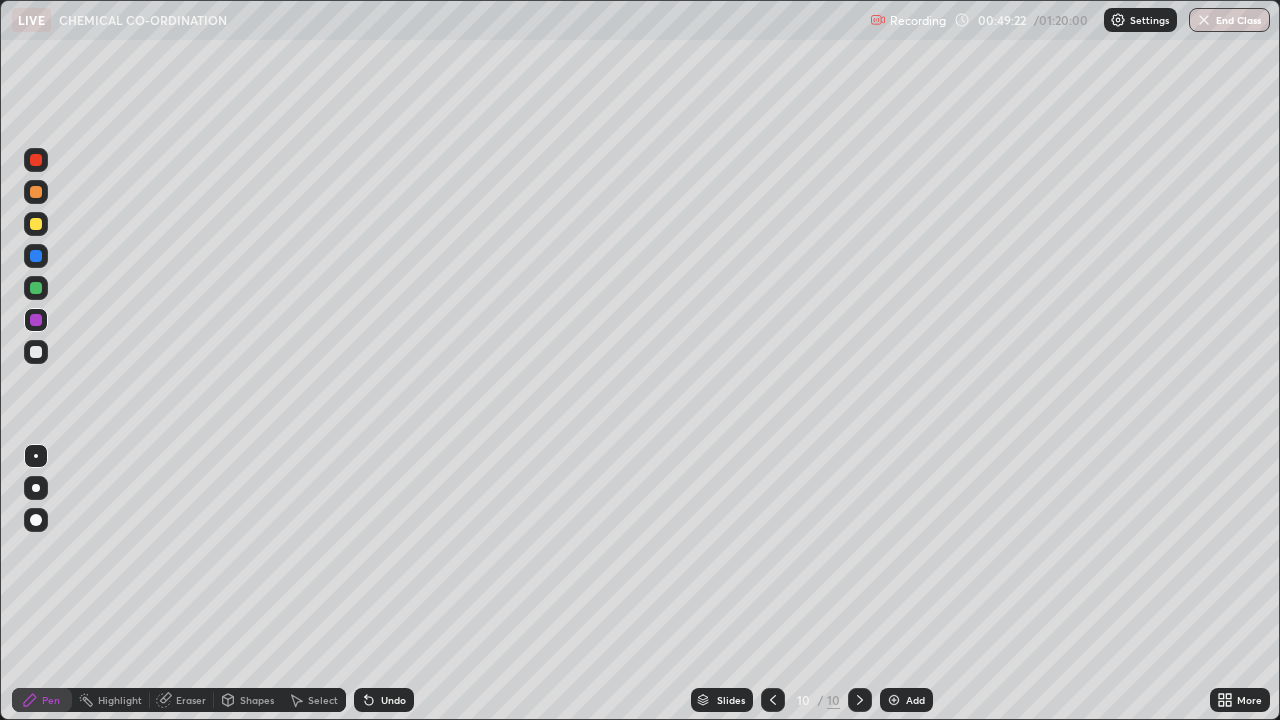 click on "Eraser" at bounding box center (191, 700) 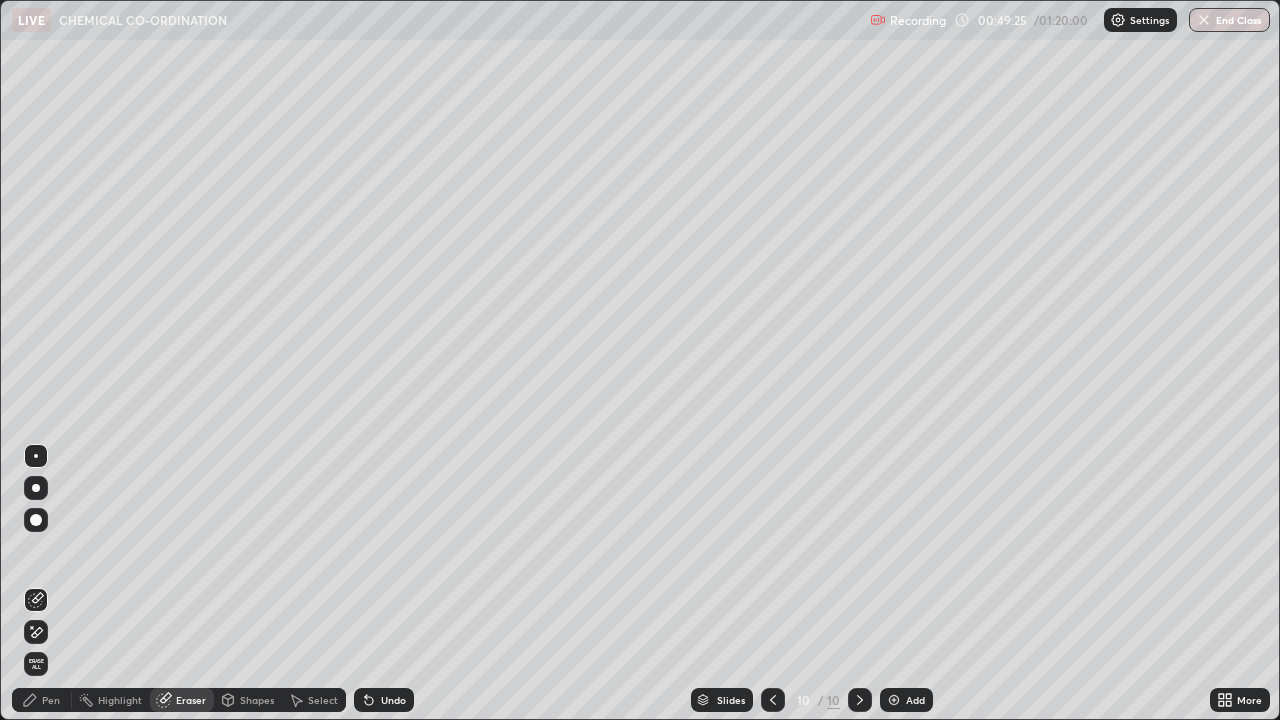 click on "Pen" at bounding box center [51, 700] 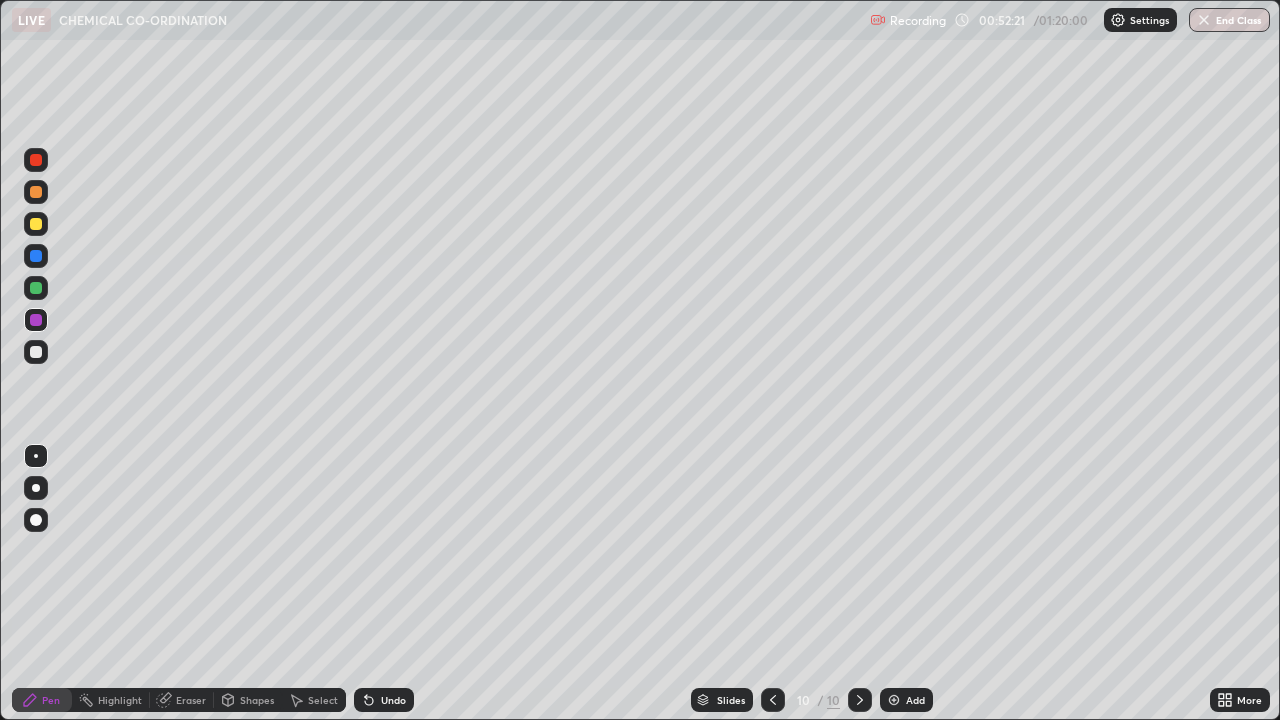 click on "Eraser" at bounding box center (191, 700) 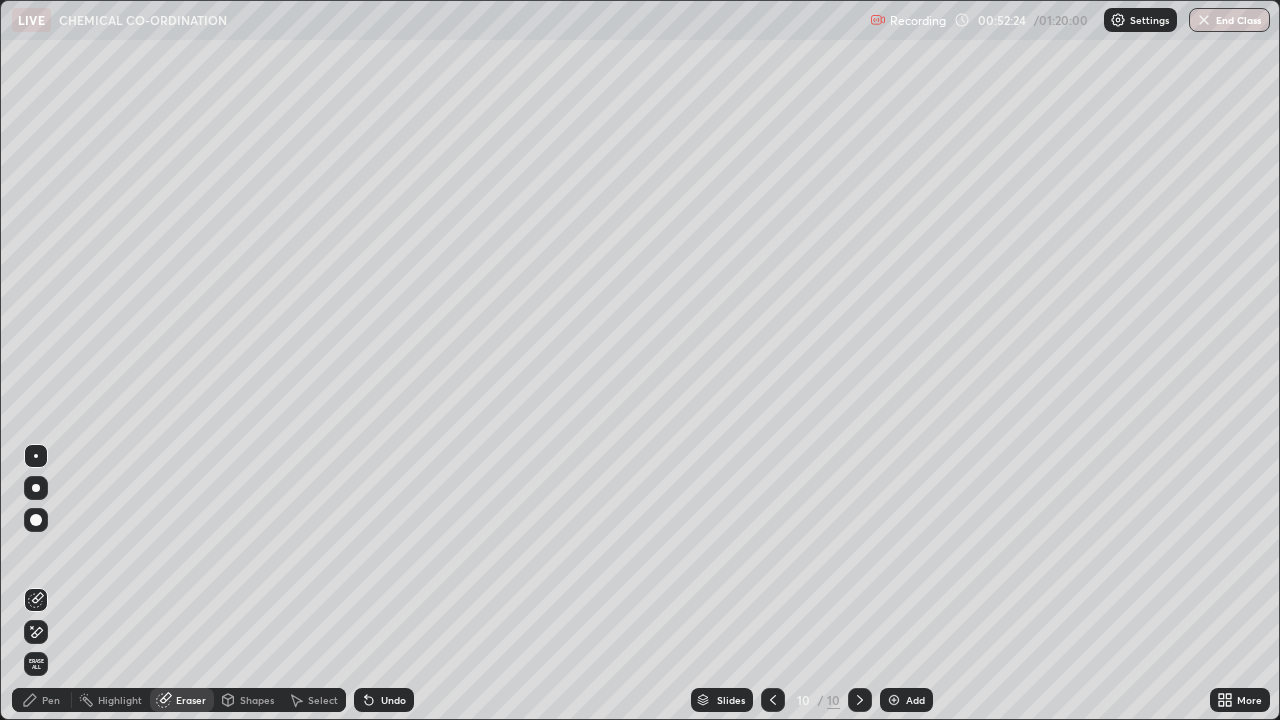 click on "Pen" at bounding box center (51, 700) 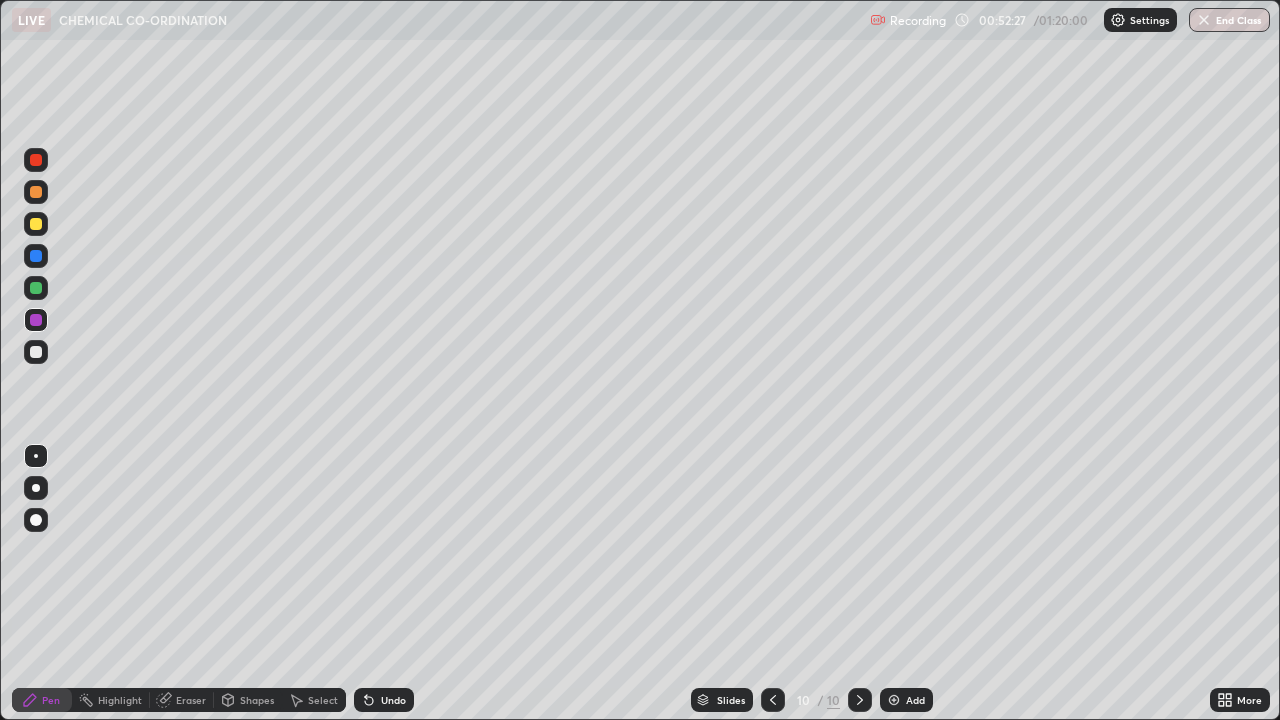 click on "Eraser" at bounding box center (191, 700) 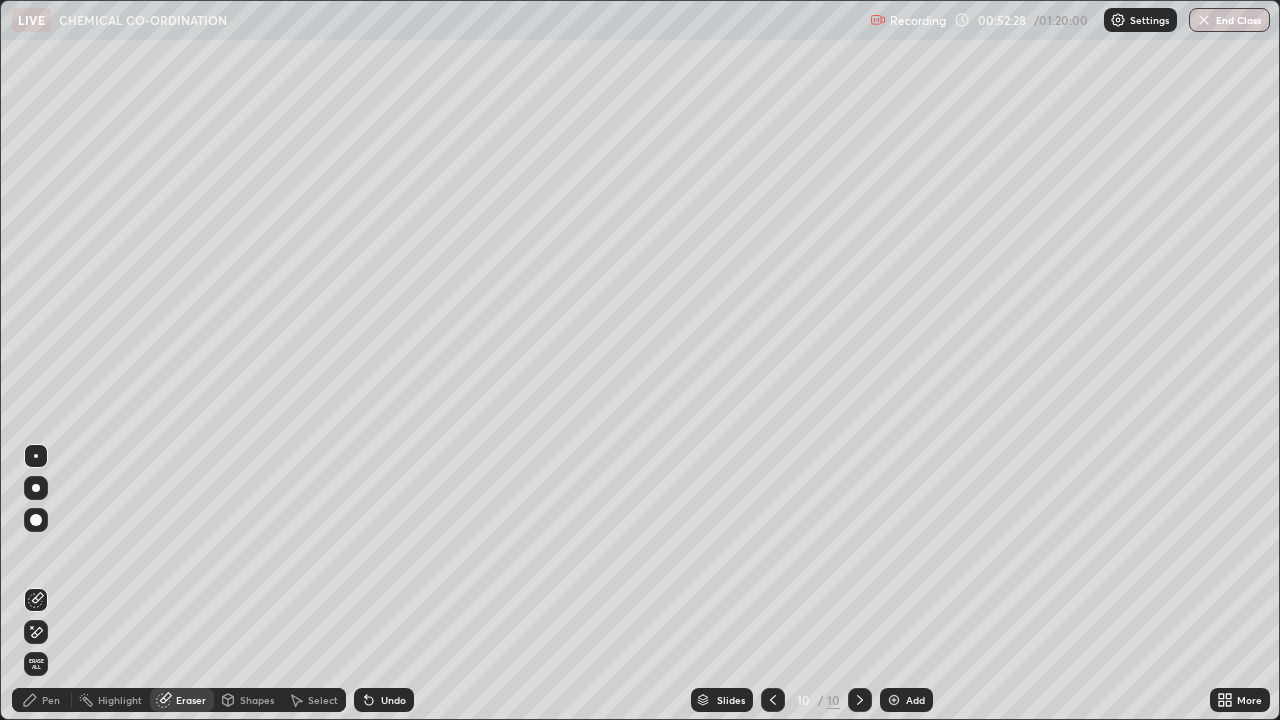 click on "Pen" at bounding box center (42, 700) 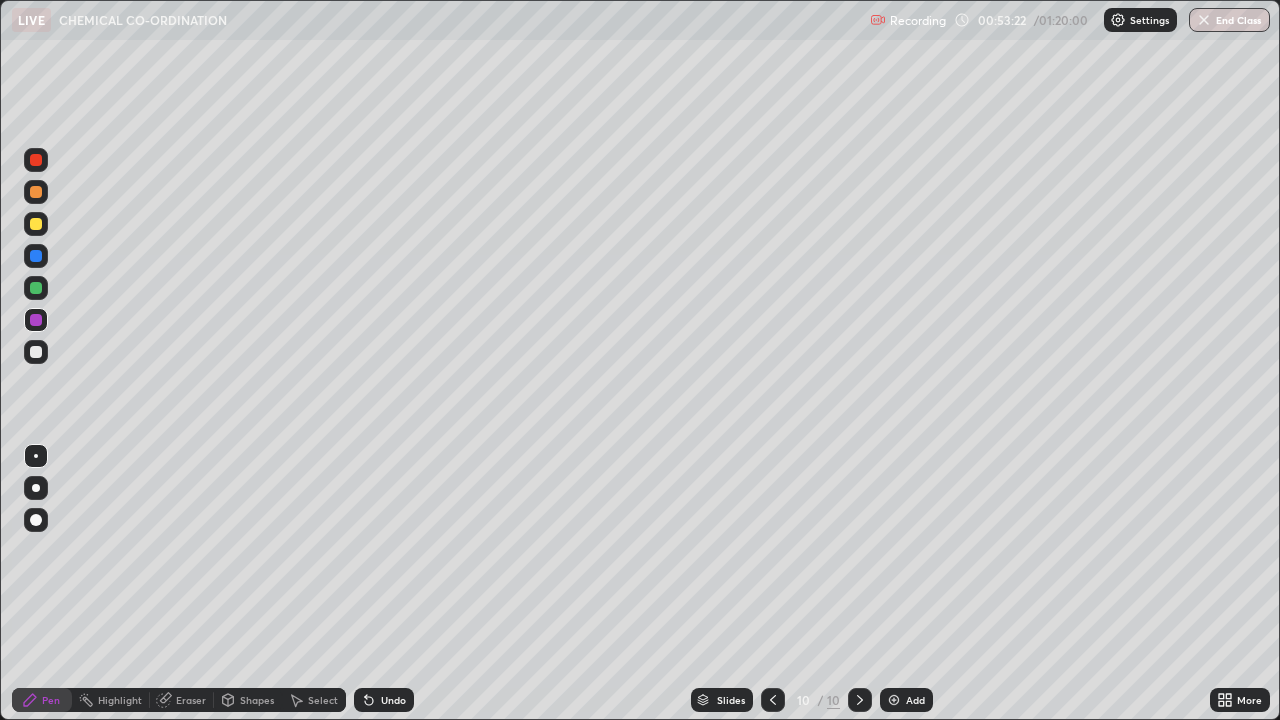 click on "Eraser" at bounding box center [191, 700] 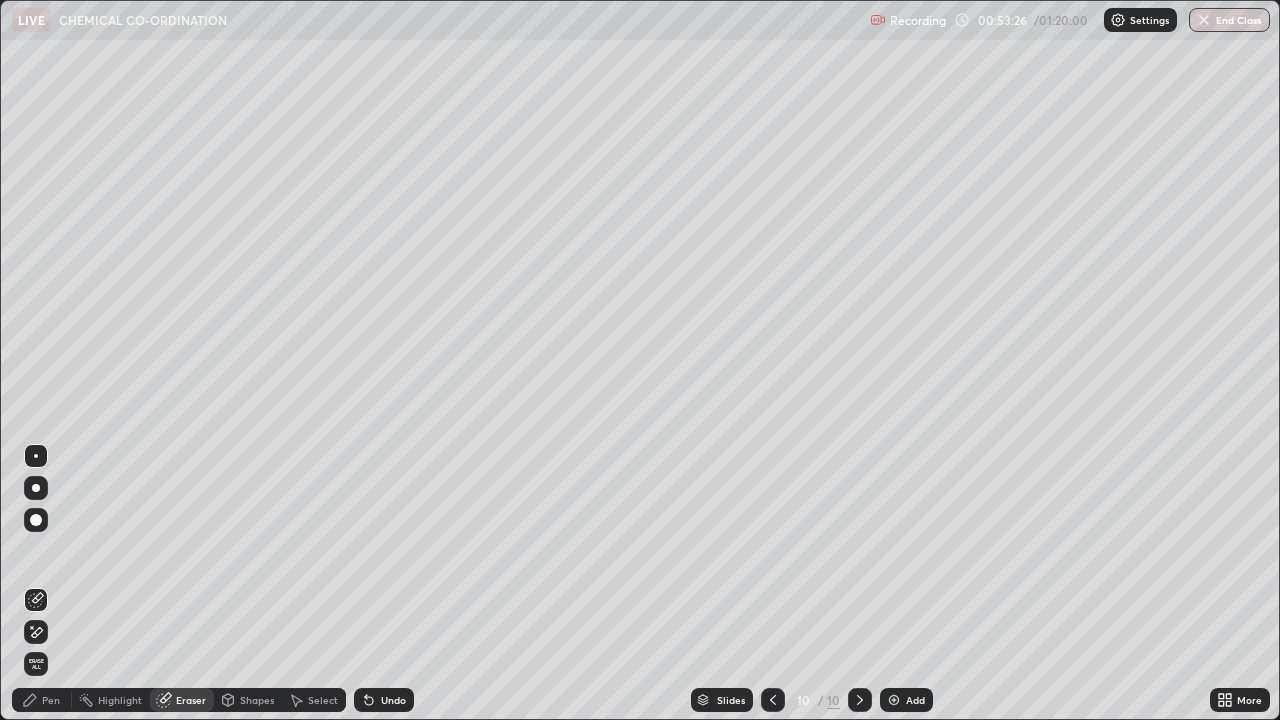 click on "Pen" at bounding box center [51, 700] 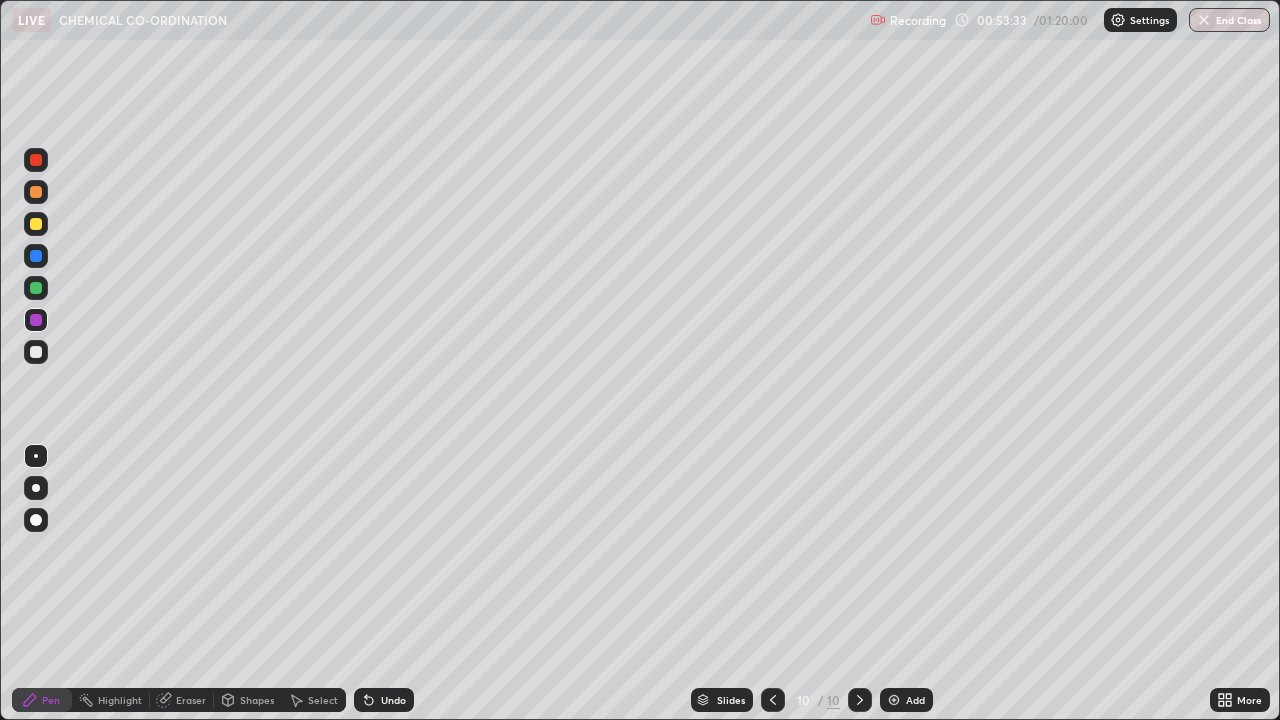 click on "Eraser" at bounding box center (191, 700) 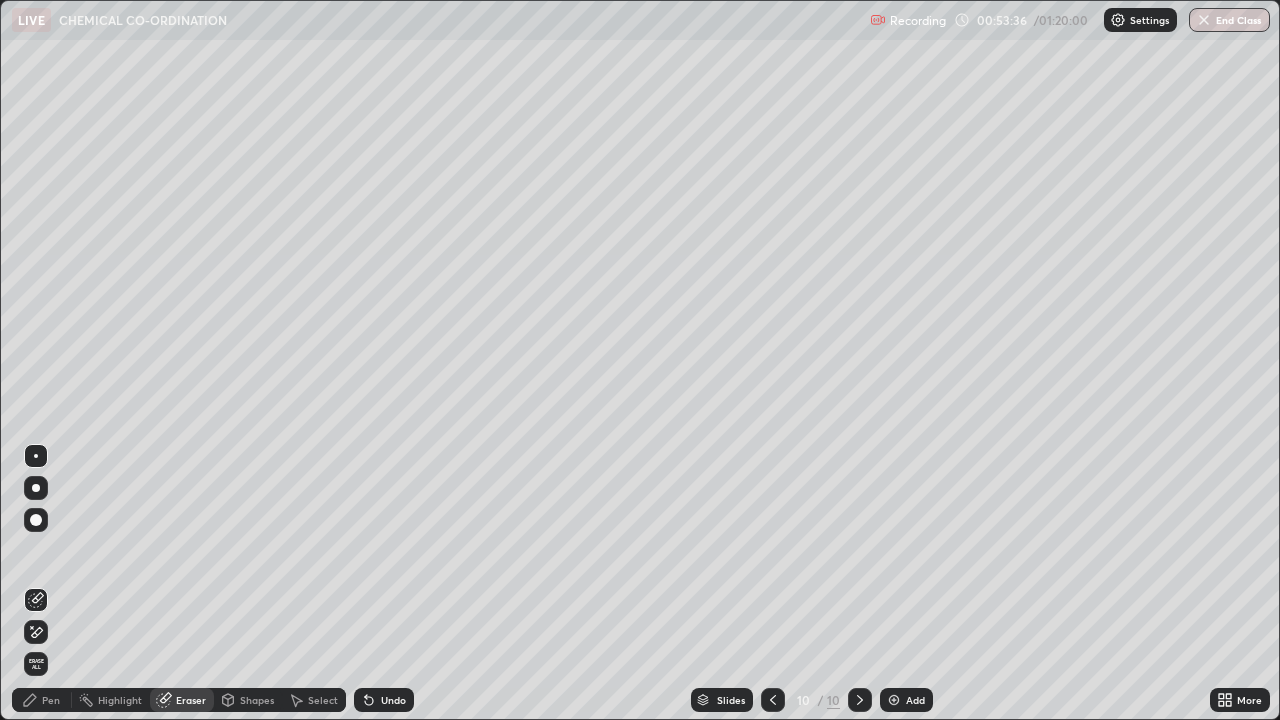click on "Pen" at bounding box center (51, 700) 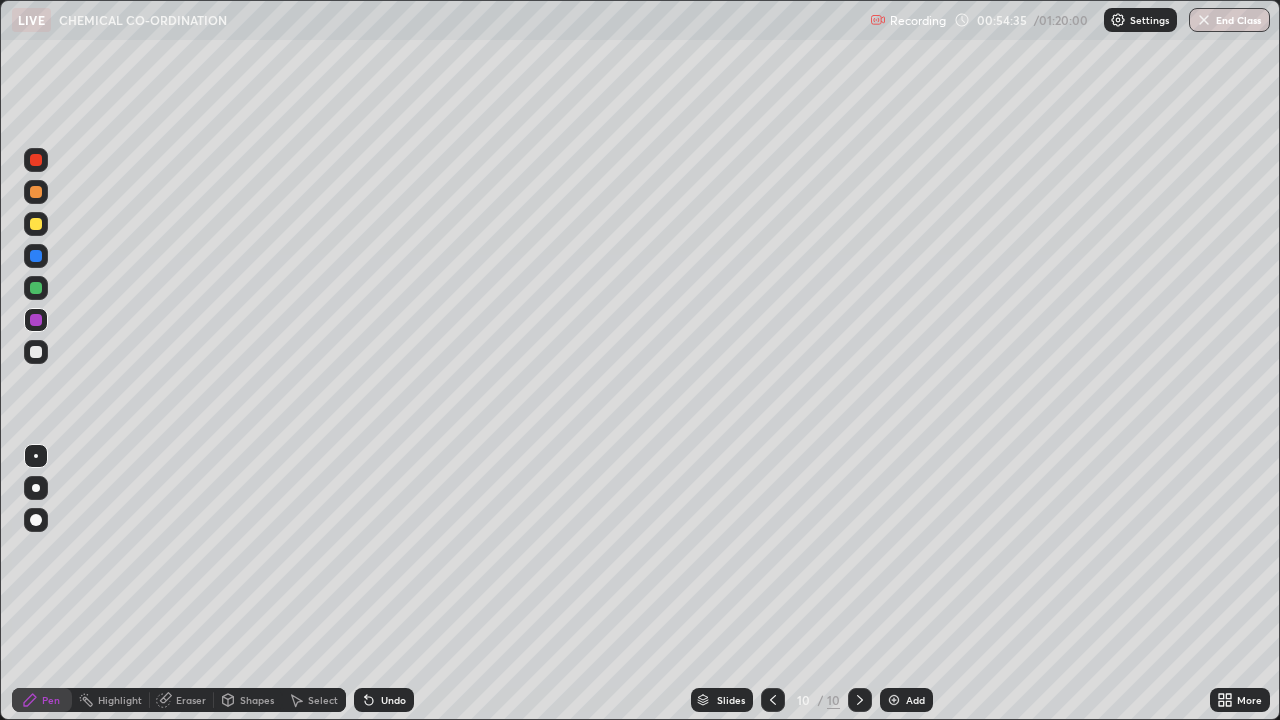 click at bounding box center (1204, 20) 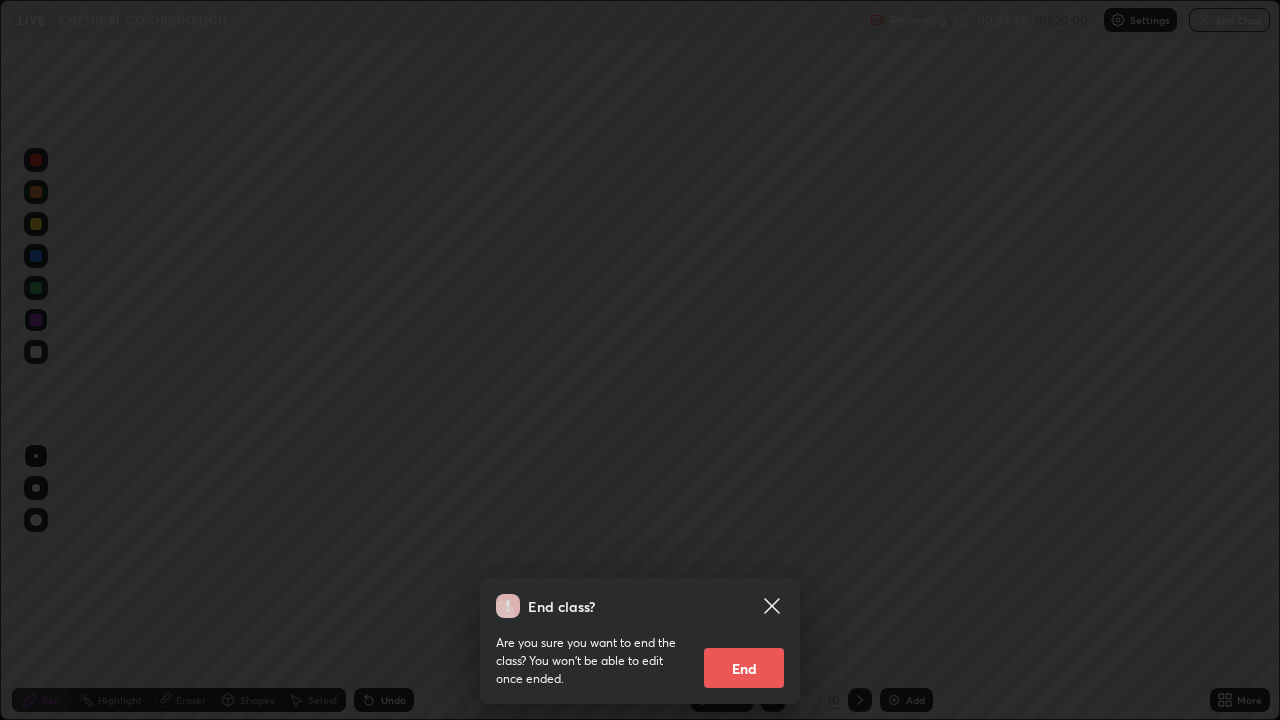 click on "End" at bounding box center [744, 668] 